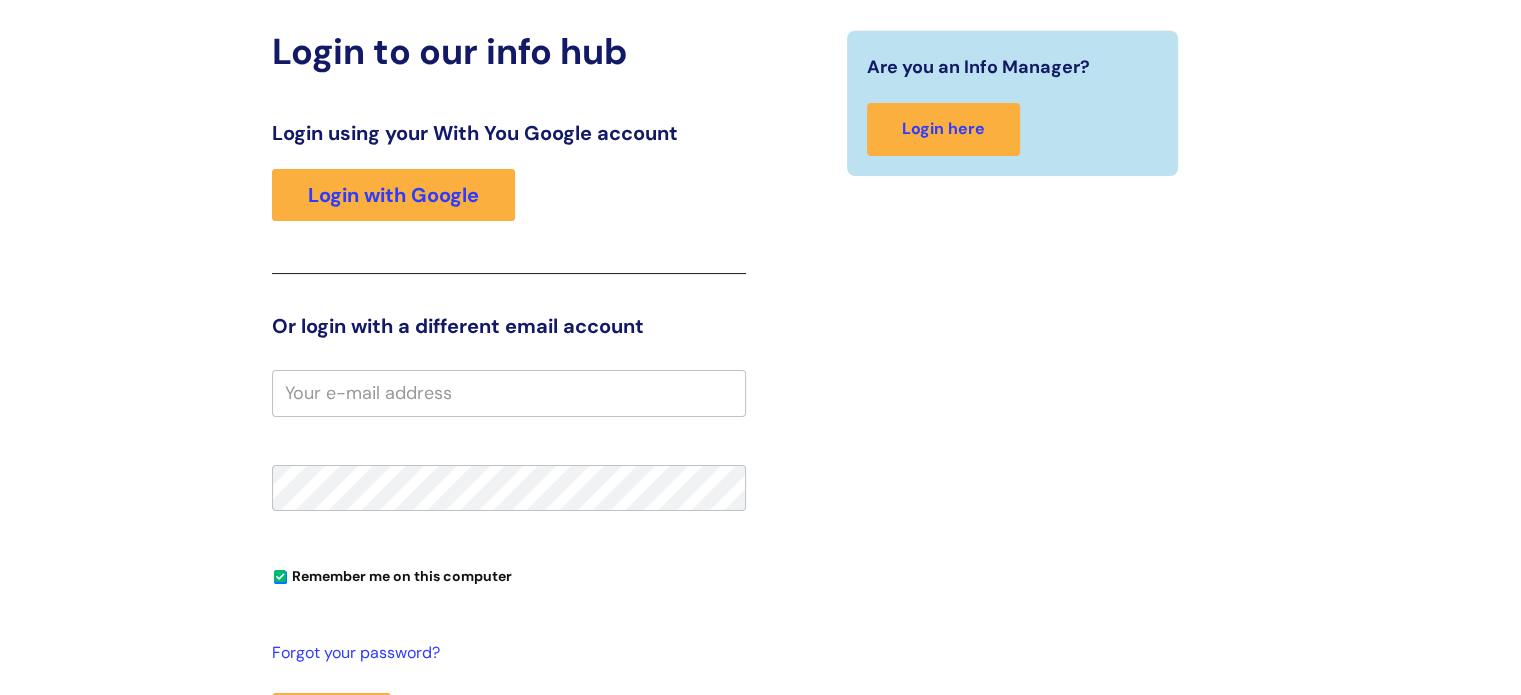 scroll, scrollTop: 200, scrollLeft: 0, axis: vertical 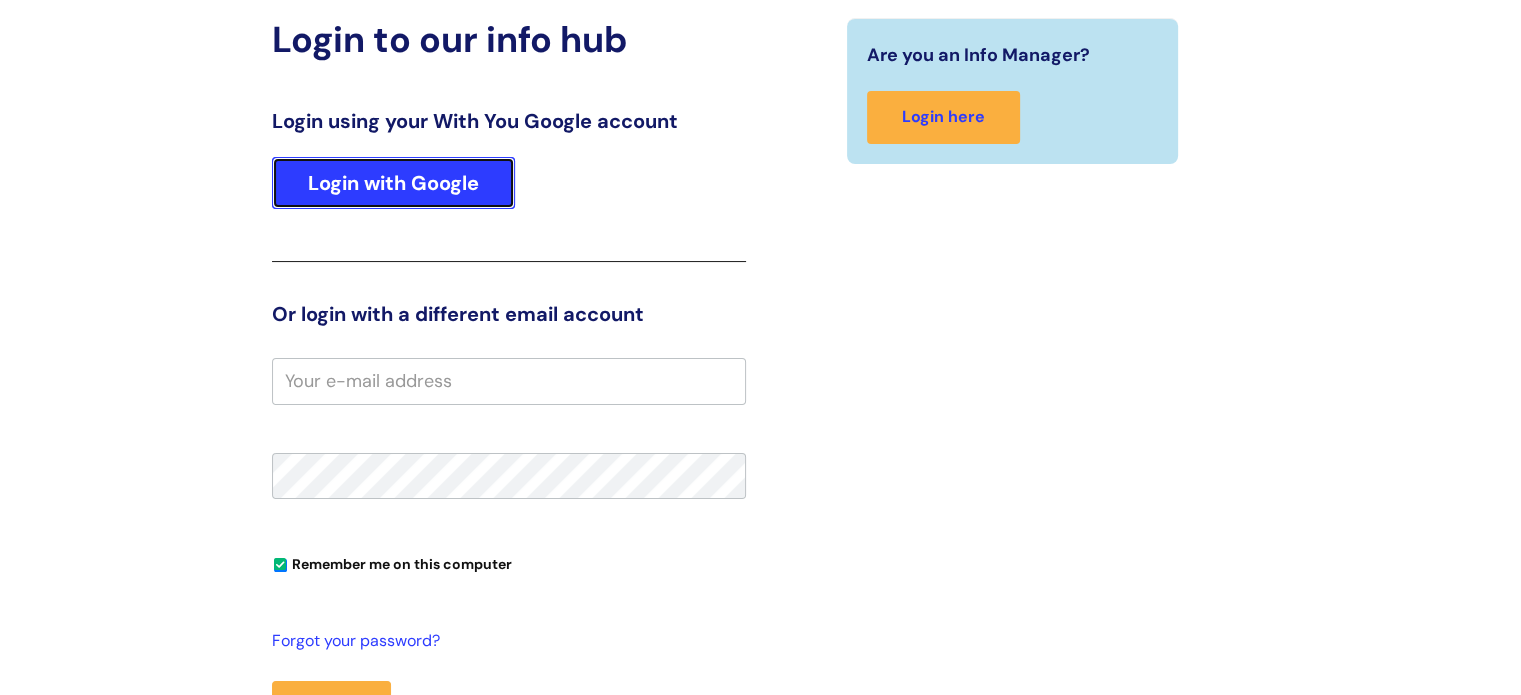 click on "Login with Google" at bounding box center [393, 183] 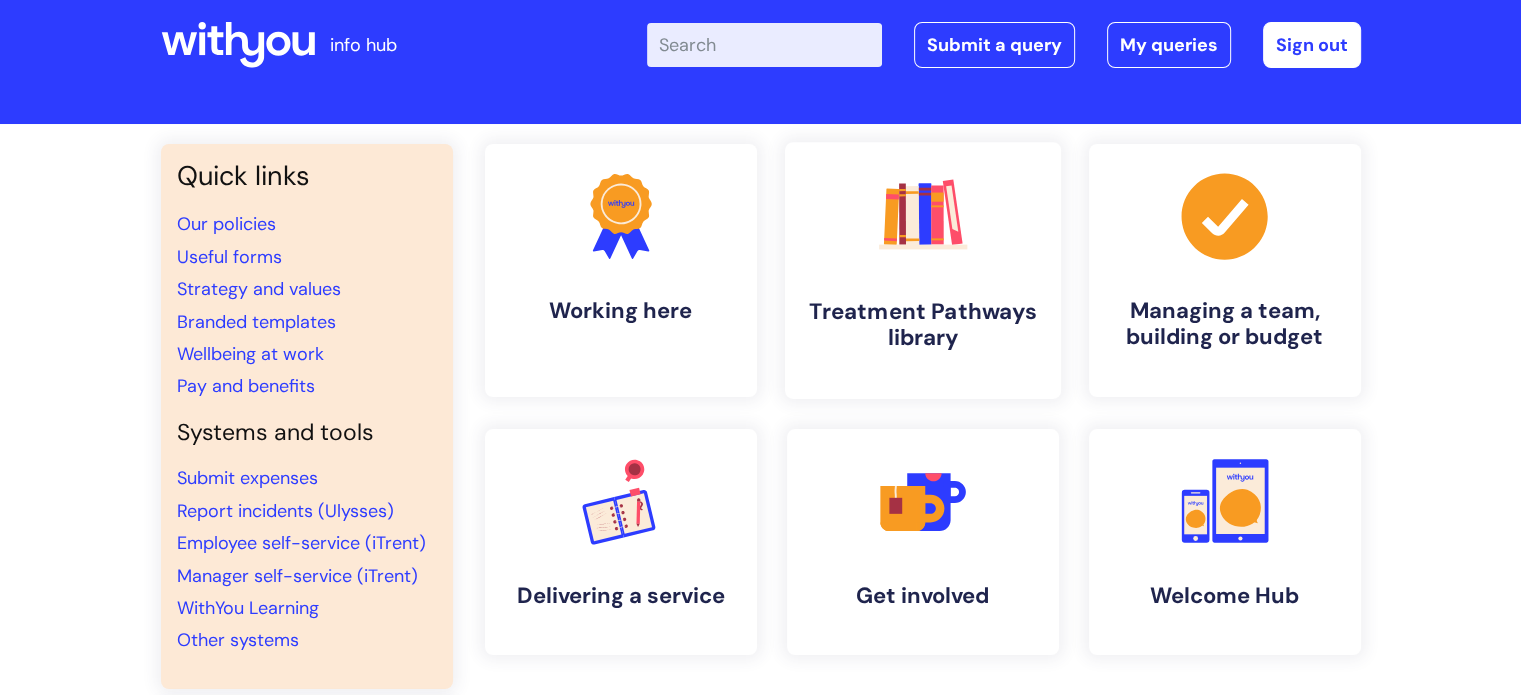 scroll, scrollTop: 0, scrollLeft: 0, axis: both 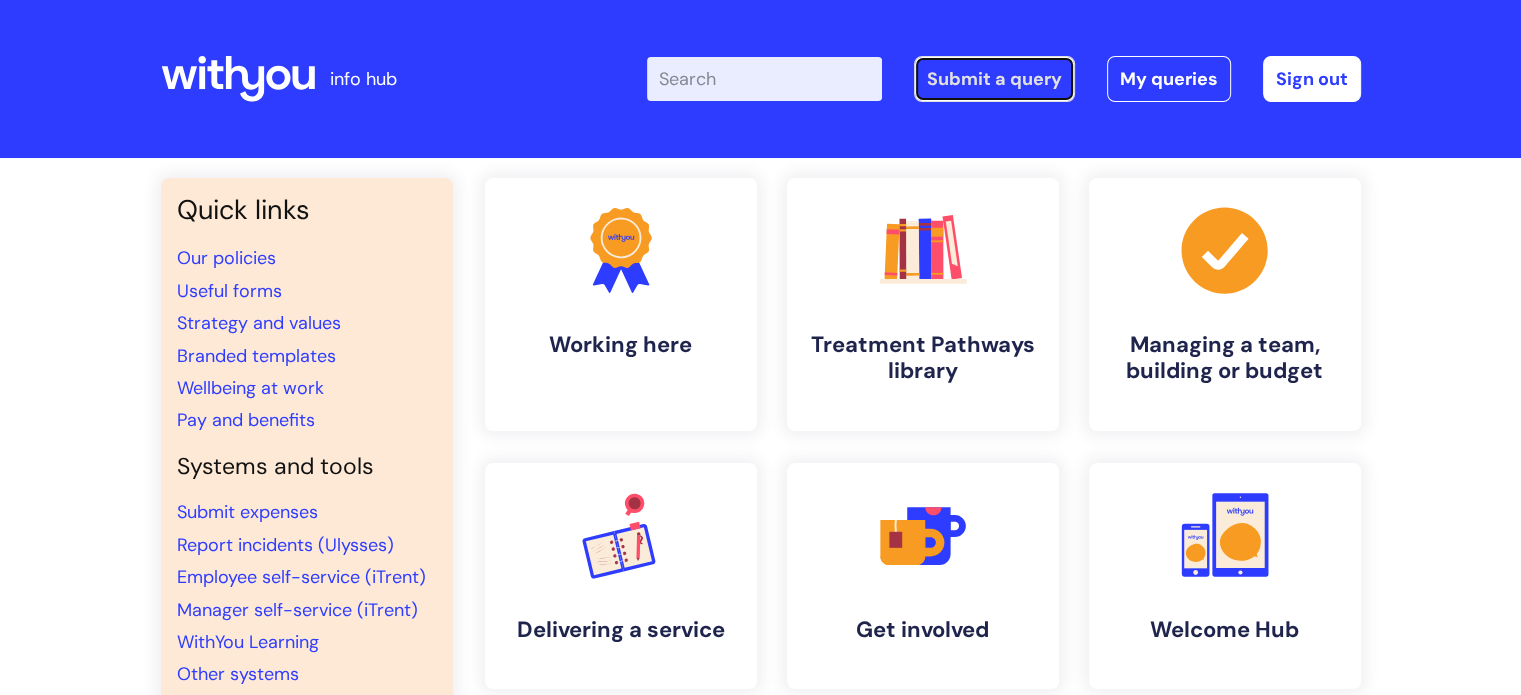 click on "Submit a query" at bounding box center (994, 79) 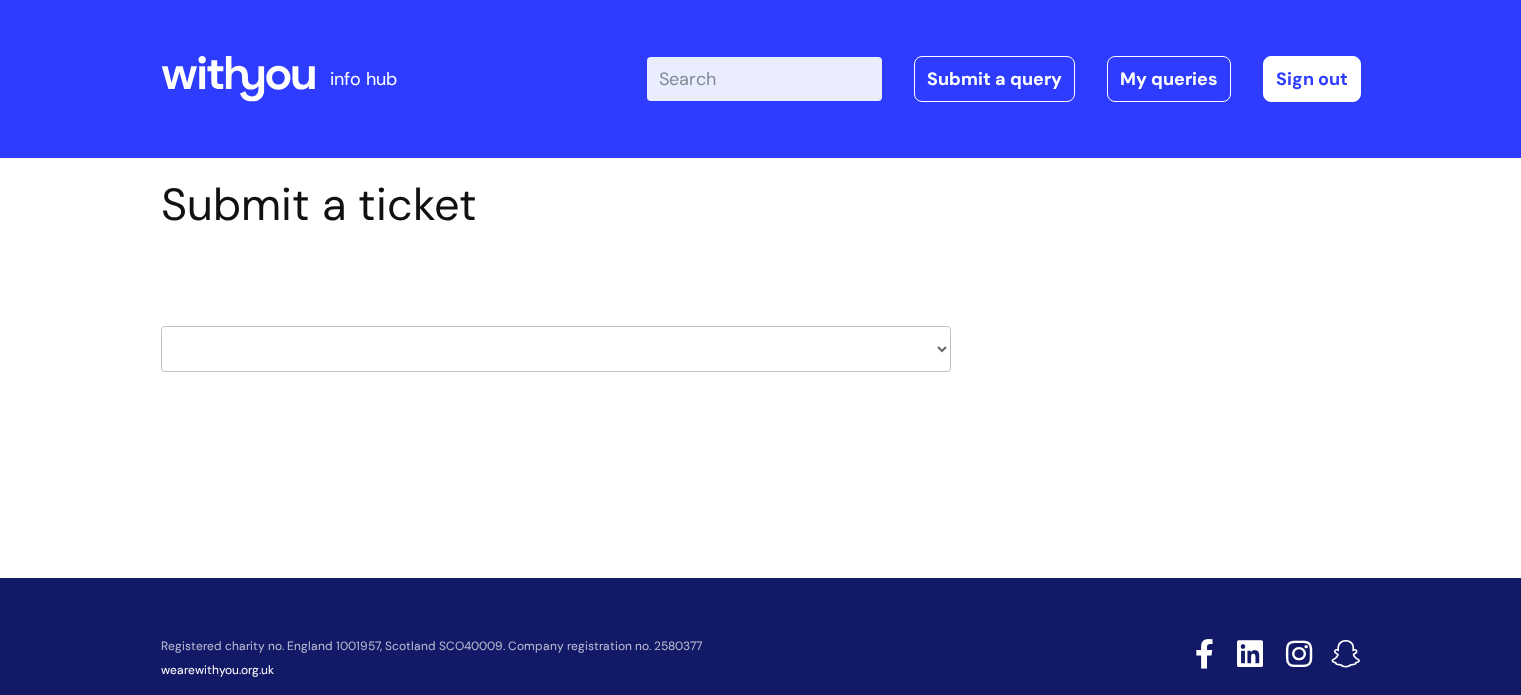 scroll, scrollTop: 0, scrollLeft: 0, axis: both 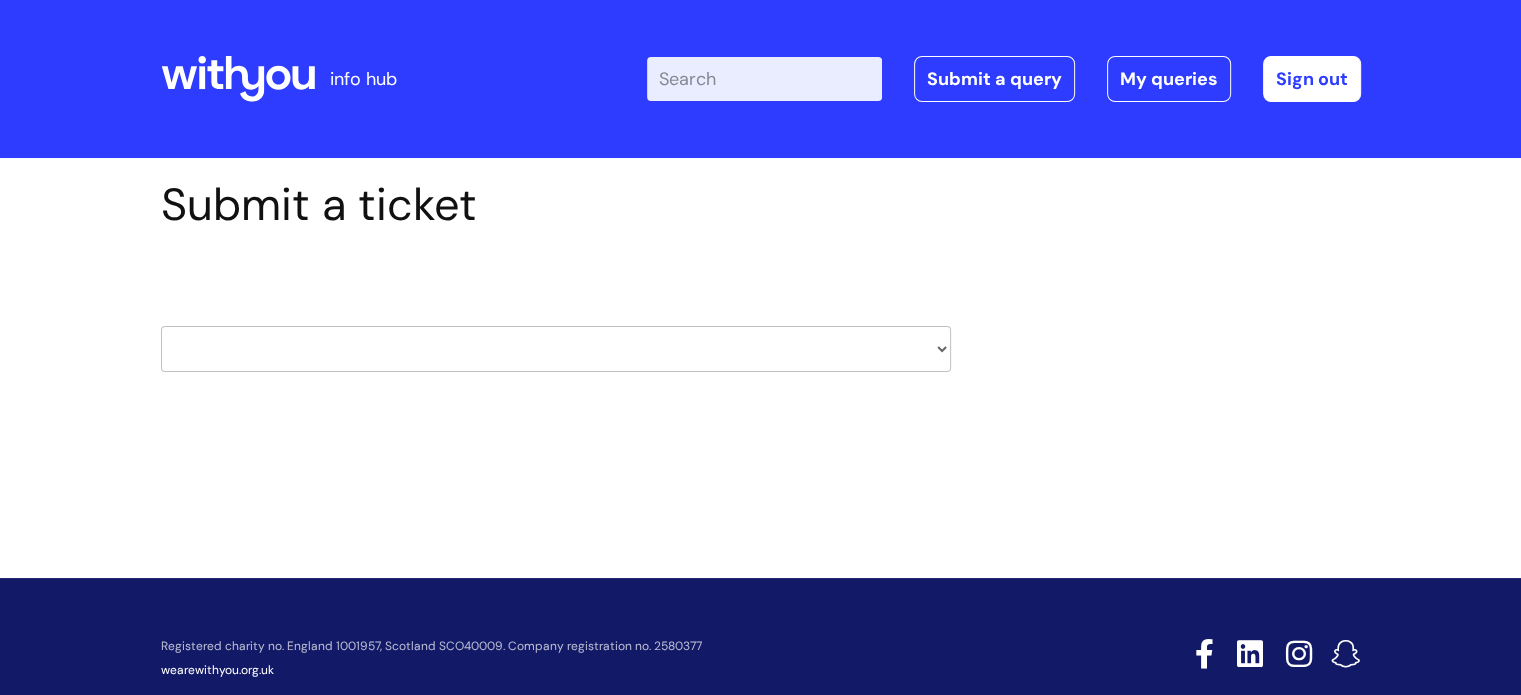 click on "HR / People
IT and Support
Clinical Drug Alerts
Finance Accounts
Data Support Team
Data Protection
External Communications
Learning and Development
Information Requests & Reports - Data Analysts
Insurance
Internal Communications
Pensions
Surrey NHS Talking Therapies
Payroll
Safeguarding" at bounding box center (556, 349) 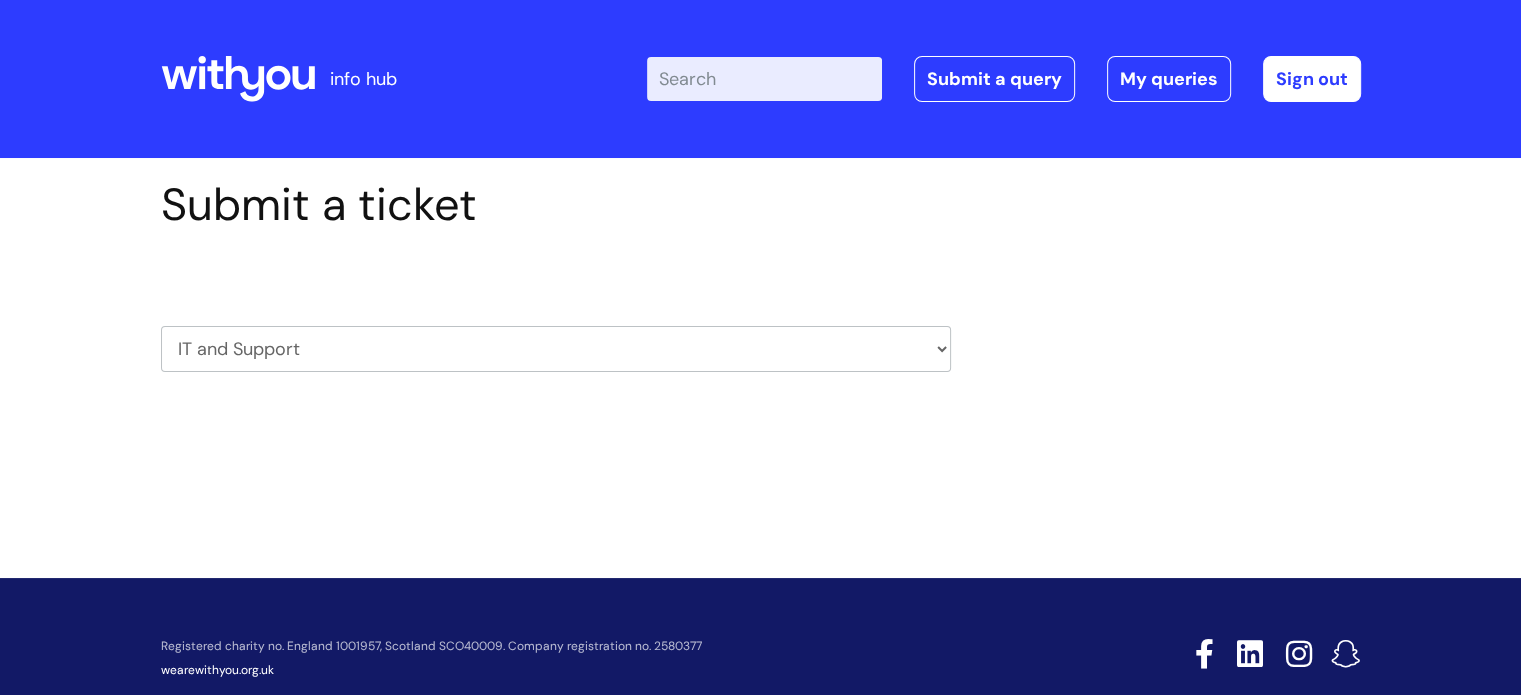 click on "HR / People
IT and Support
Clinical Drug Alerts
Finance Accounts
Data Support Team
Data Protection
External Communications
Learning and Development
Information Requests & Reports - Data Analysts
Insurance
Internal Communications
Pensions
Surrey NHS Talking Therapies
Payroll
Safeguarding" at bounding box center [556, 349] 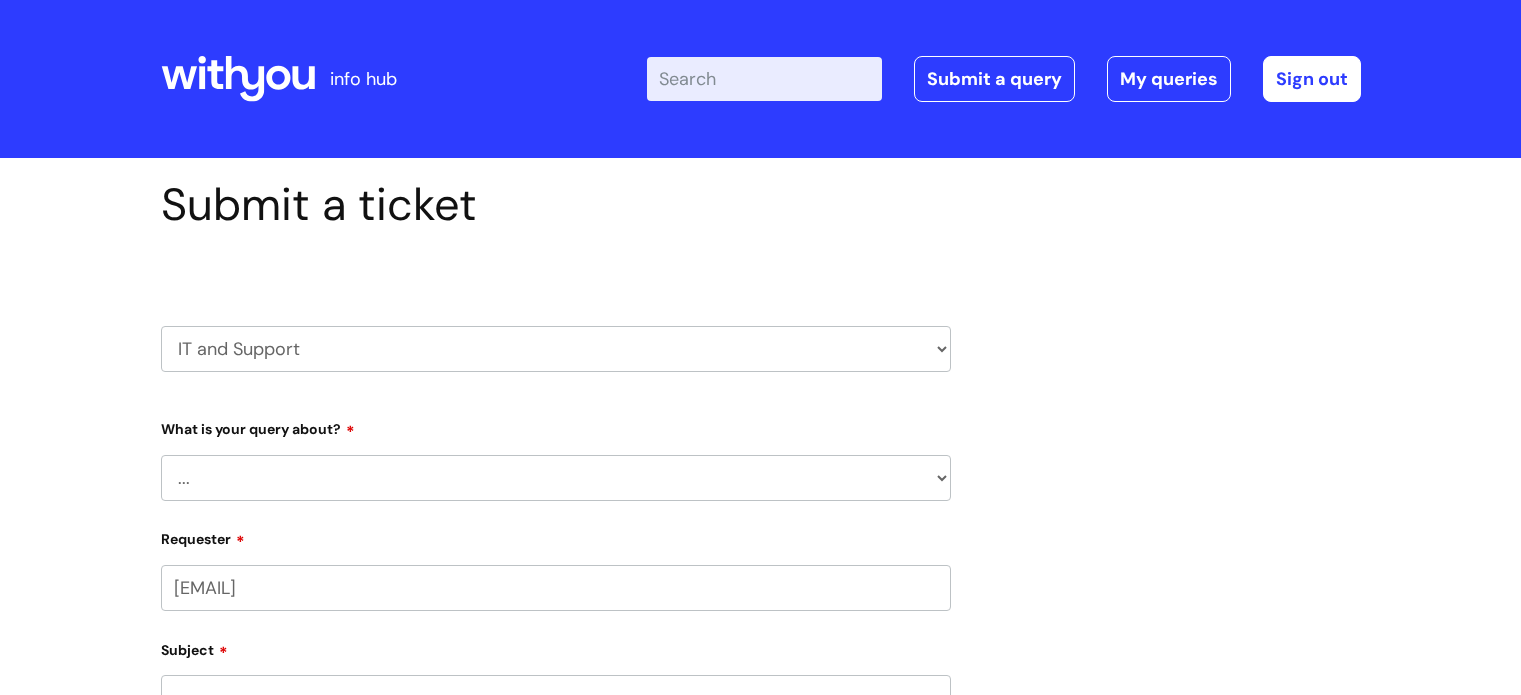 scroll, scrollTop: 0, scrollLeft: 0, axis: both 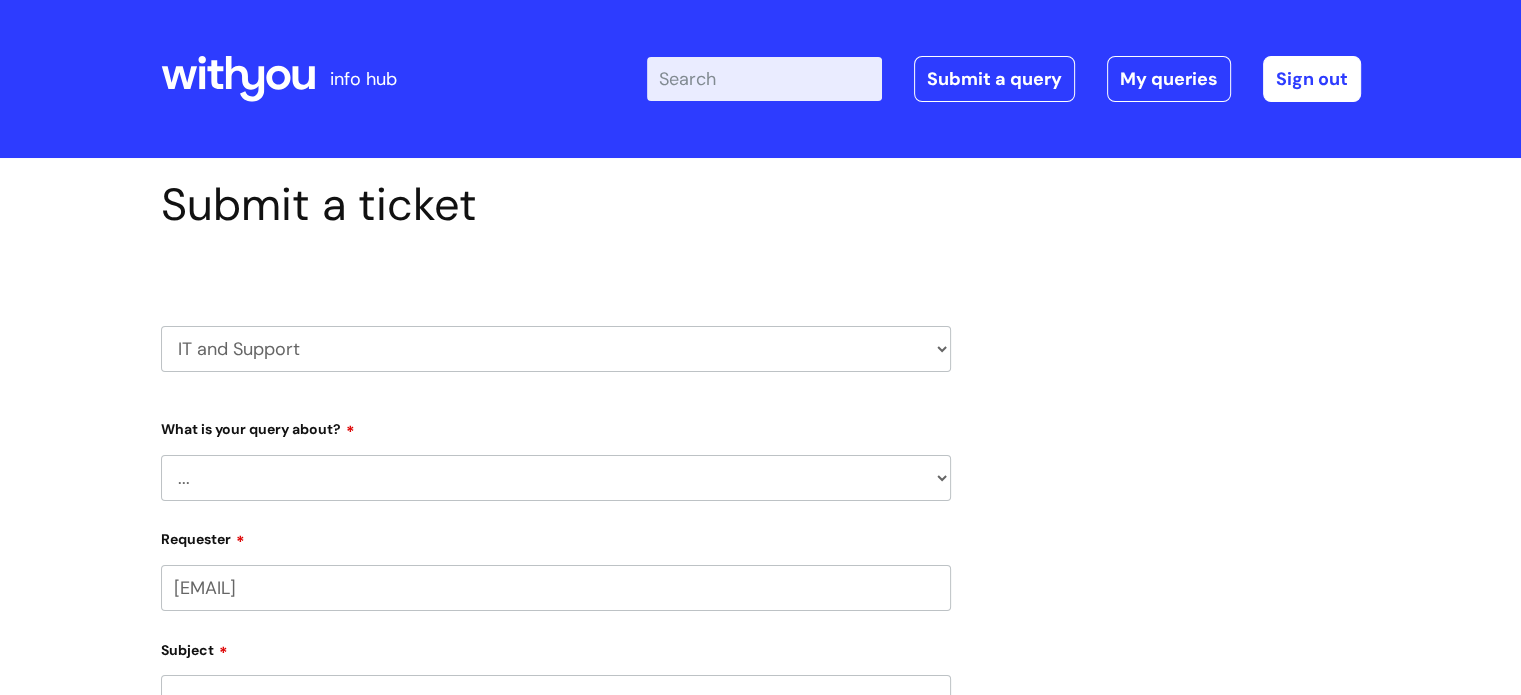 select on "80004157224" 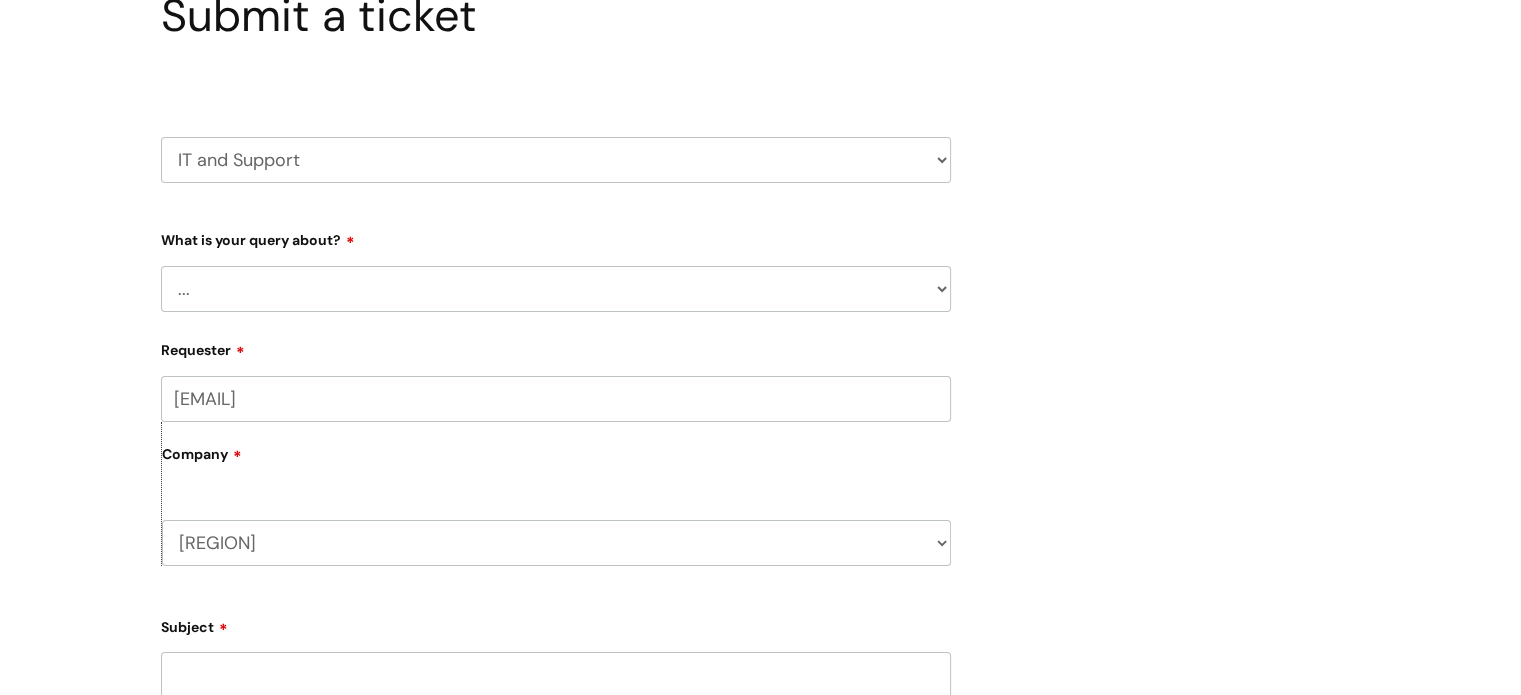 scroll, scrollTop: 200, scrollLeft: 0, axis: vertical 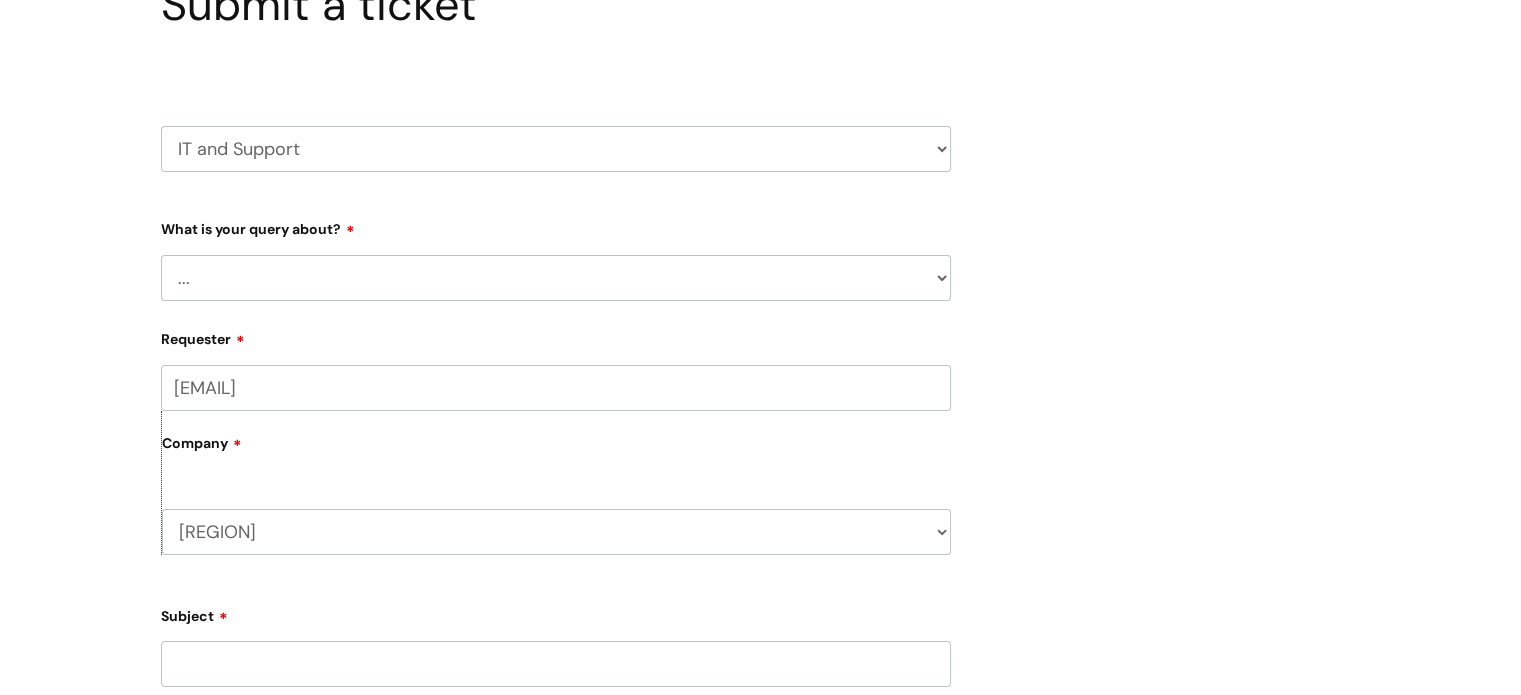 click on "...
Mobile Phone Reset & MFA
Accounts, Starters and Leavers
IT Hardware issue
I need help logging in
Printing & Scanning
Something Else
System/software" at bounding box center (556, 278) 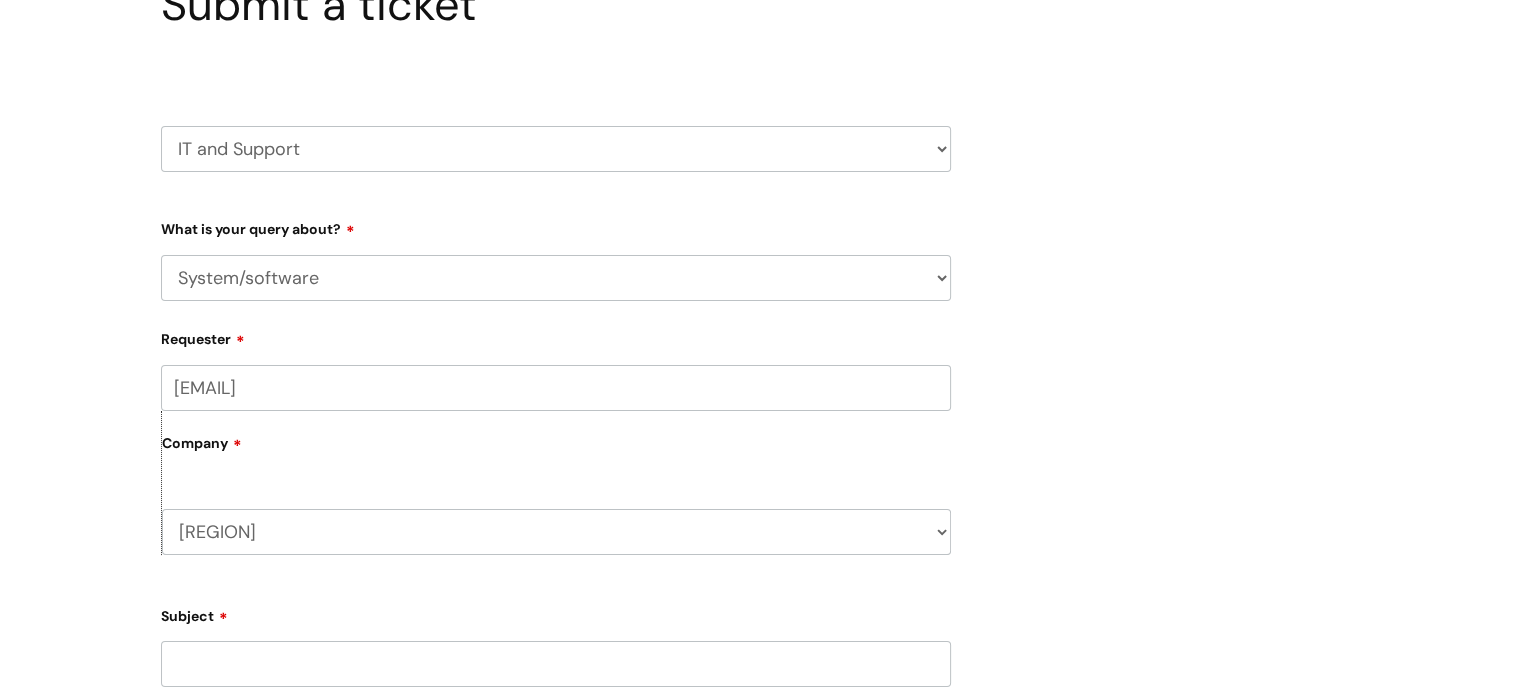 click on "...
Mobile Phone Reset & MFA
Accounts, Starters and Leavers
IT Hardware issue
I need help logging in
Printing & Scanning
Something Else
System/software" at bounding box center [556, 278] 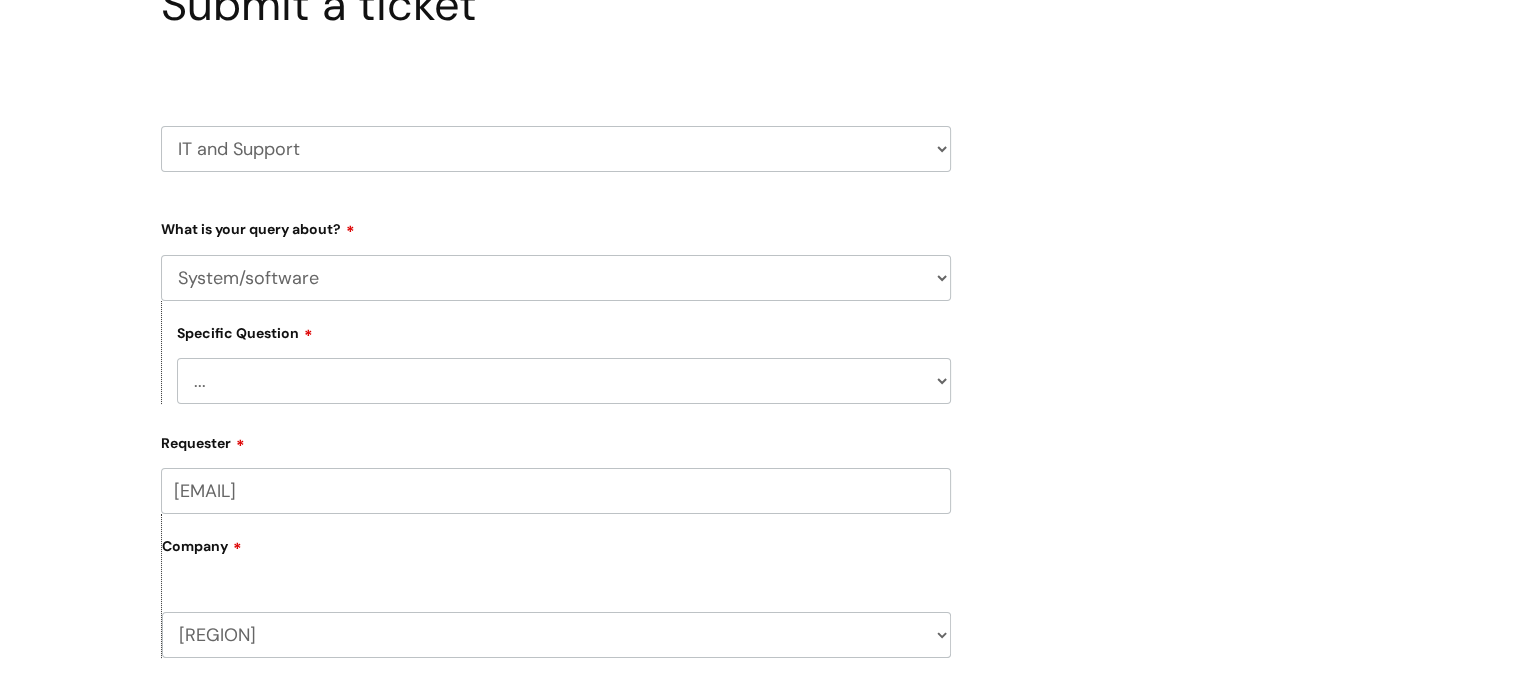click on "... Halo PCMIS Iaptus NHS Email CJSM Email Mitel Another System Google (Workspace) Microsoft (inc Azure) IT Portal I like to request software" at bounding box center (564, 381) 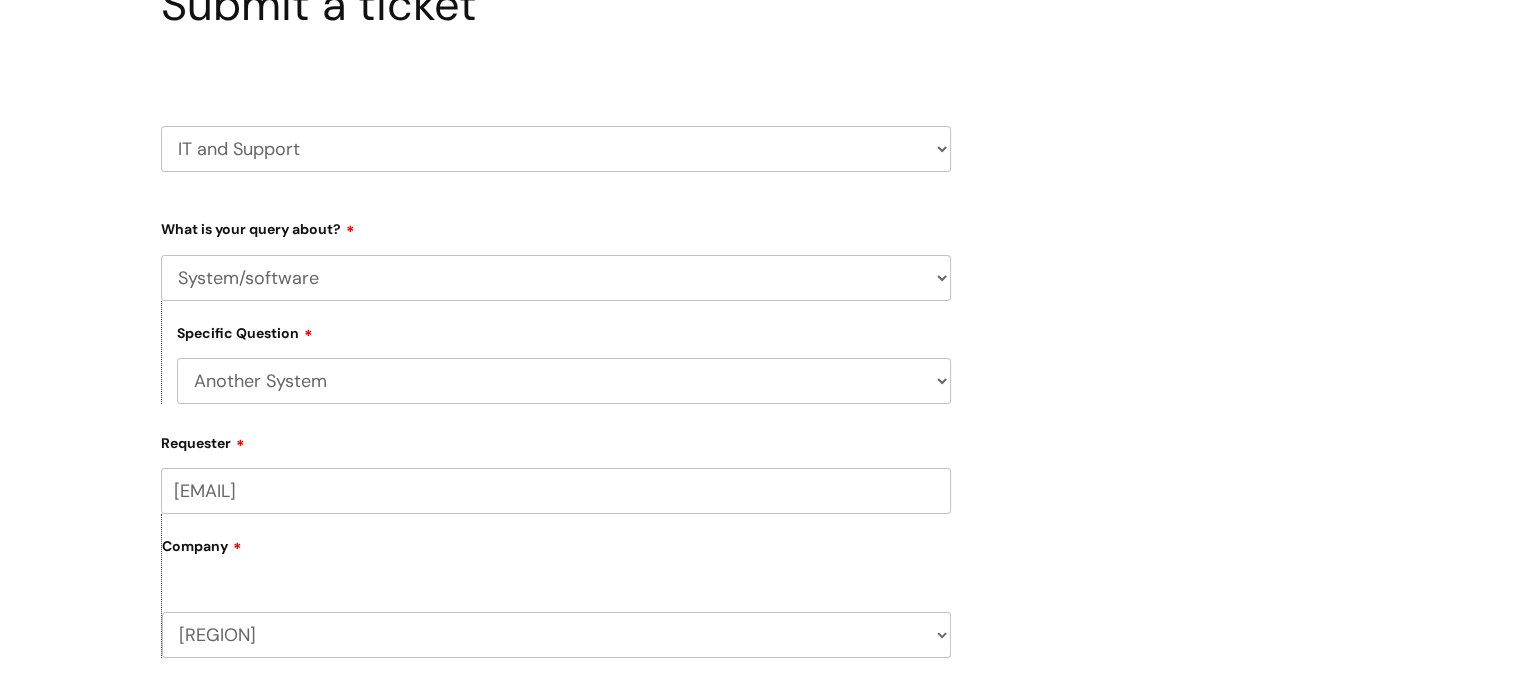 click on "... Halo PCMIS Iaptus NHS Email CJSM Email Mitel Another System Google (Workspace) Microsoft (inc Azure) IT Portal I like to request software" at bounding box center (564, 381) 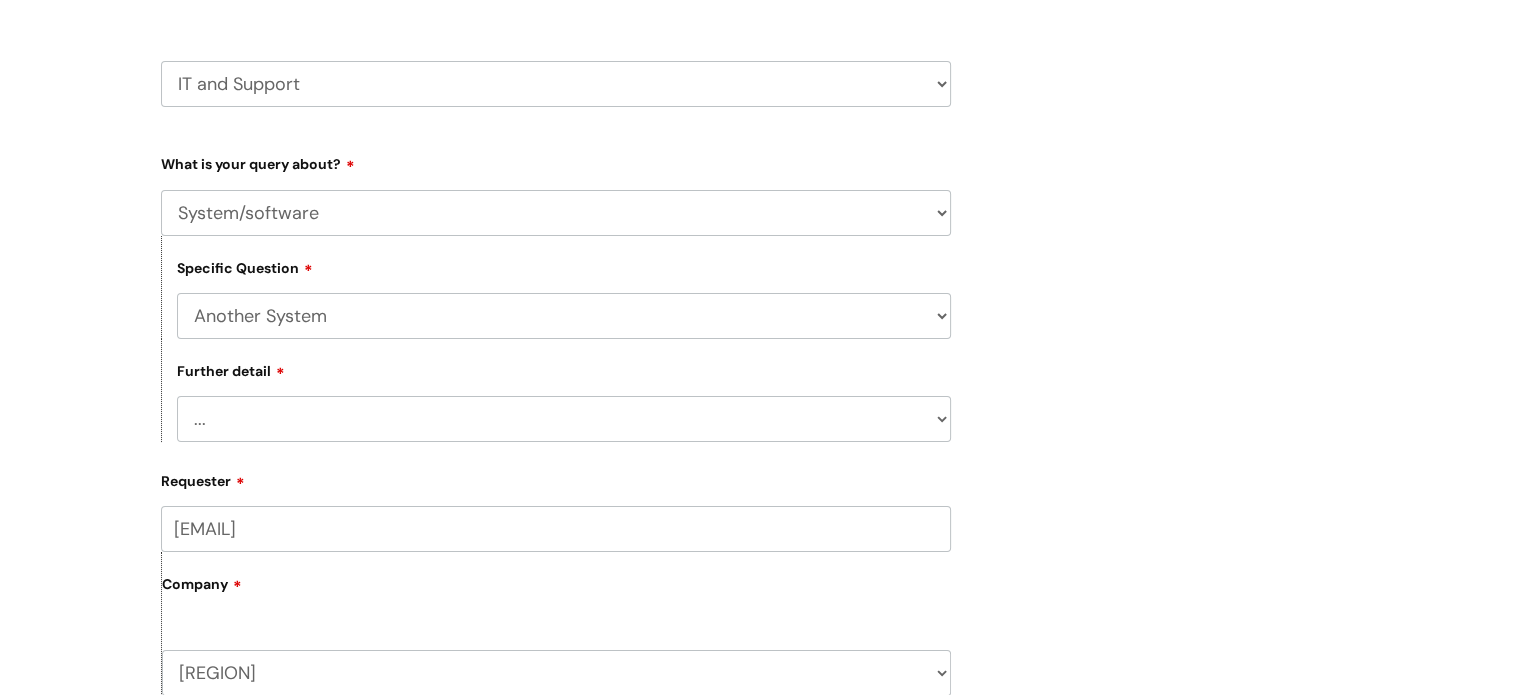 scroll, scrollTop: 300, scrollLeft: 0, axis: vertical 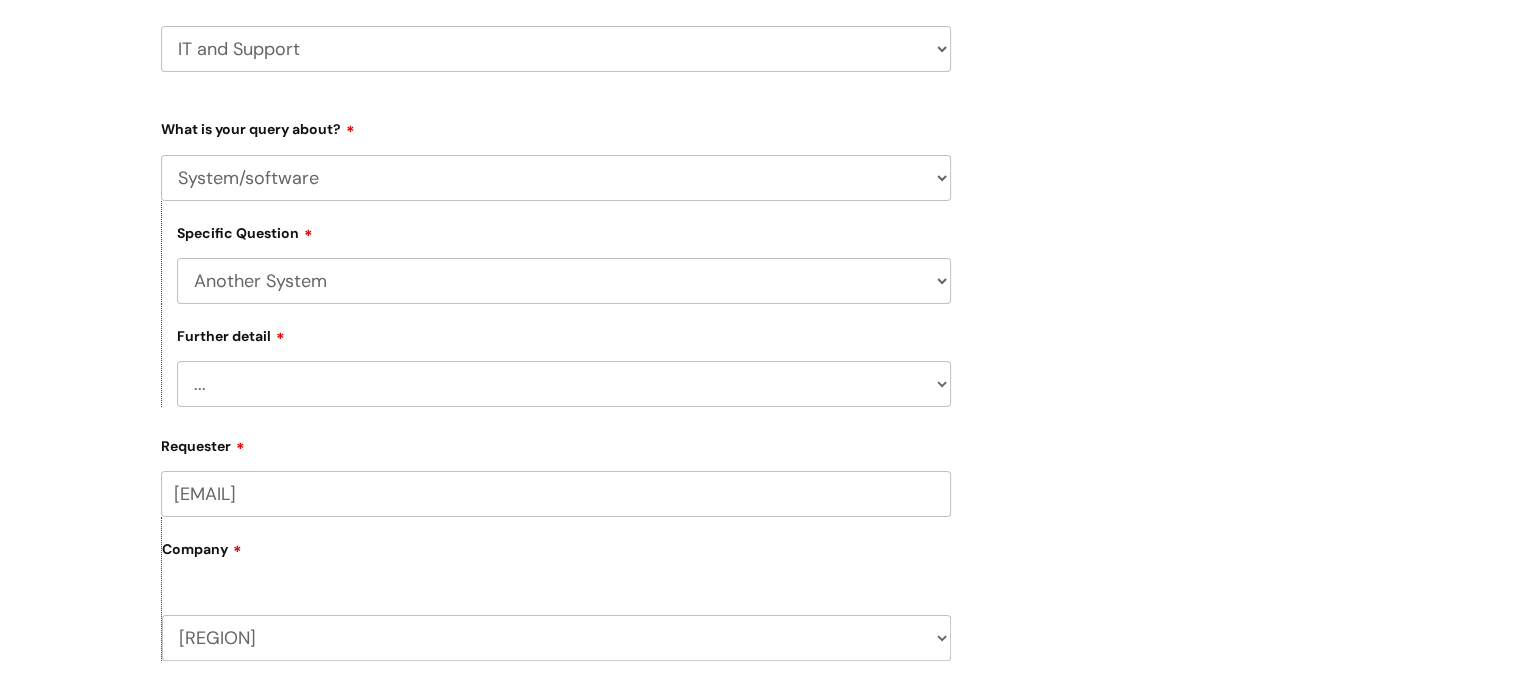 click on "... I’ve got a login issue Something else" at bounding box center (564, 384) 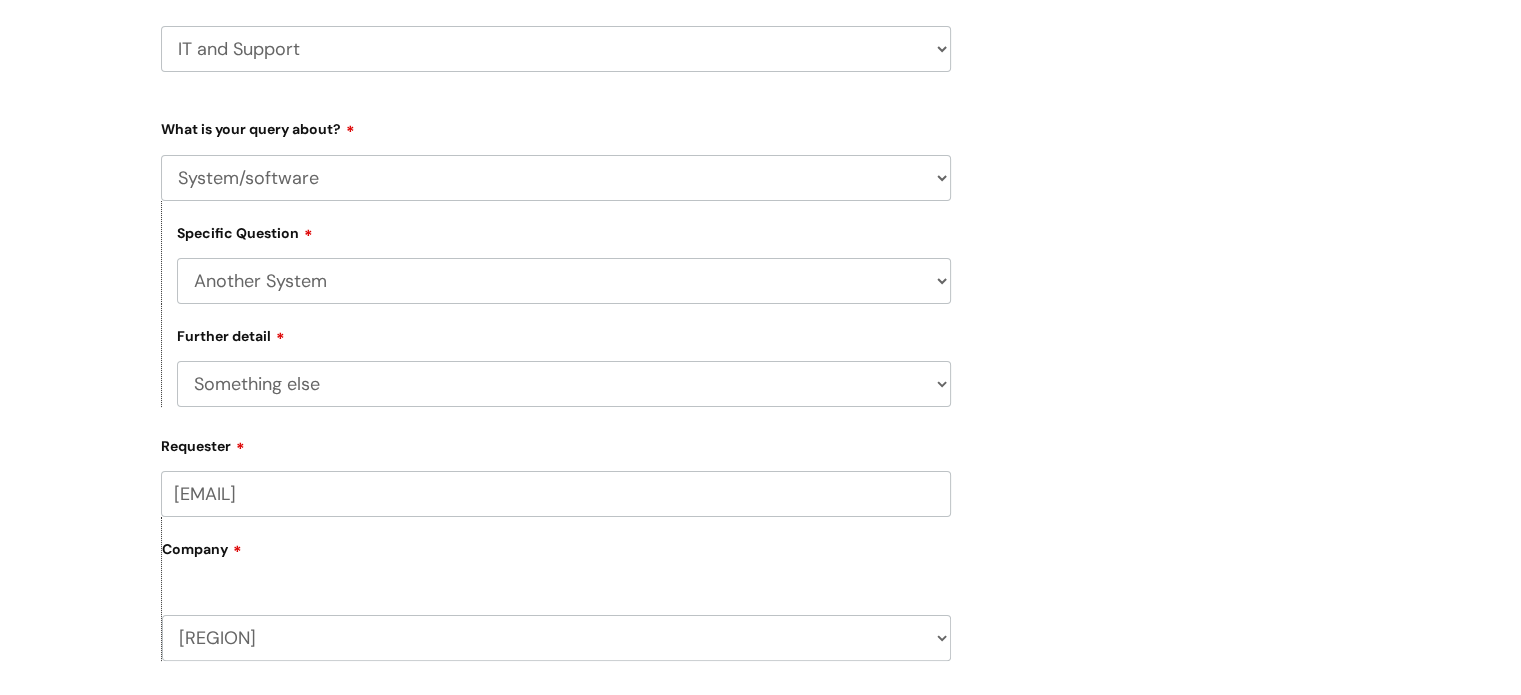 click on "... I’ve got a login issue Something else" at bounding box center (564, 384) 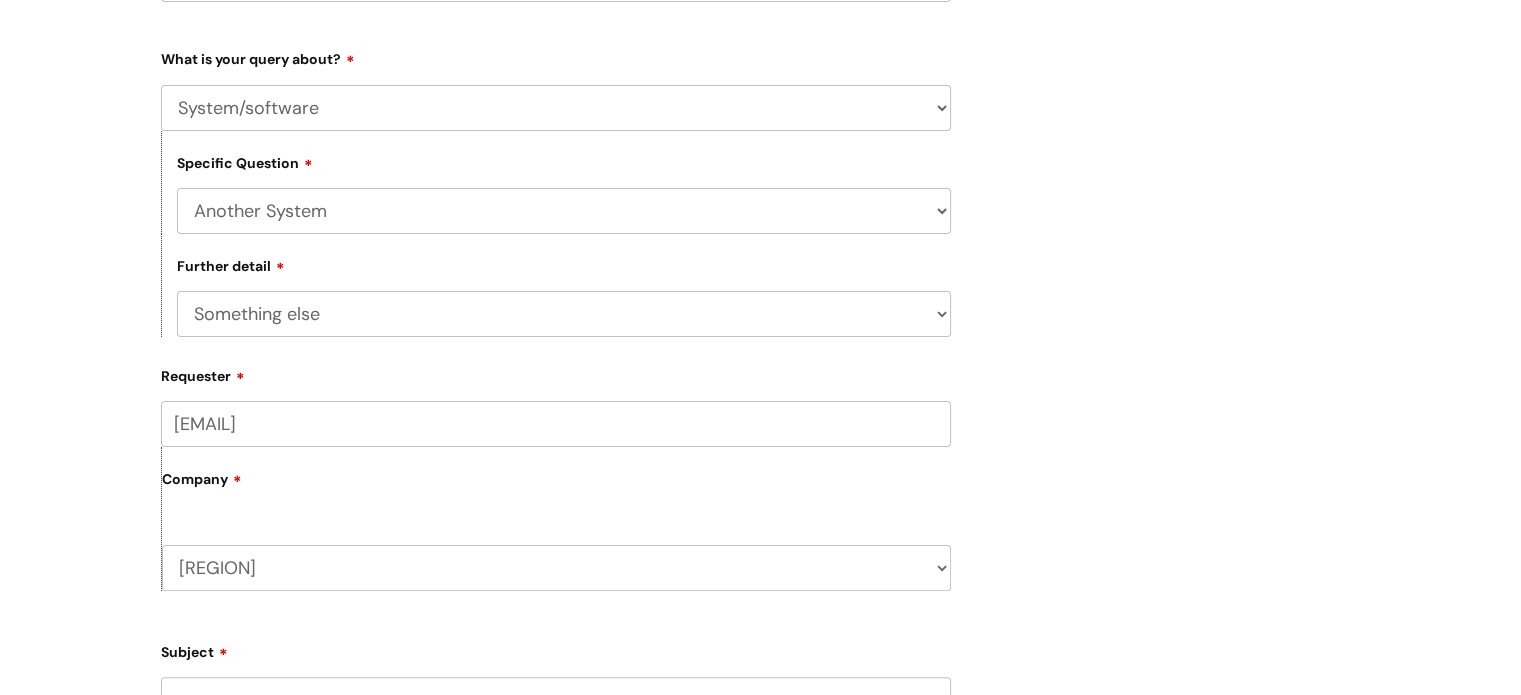 scroll, scrollTop: 400, scrollLeft: 0, axis: vertical 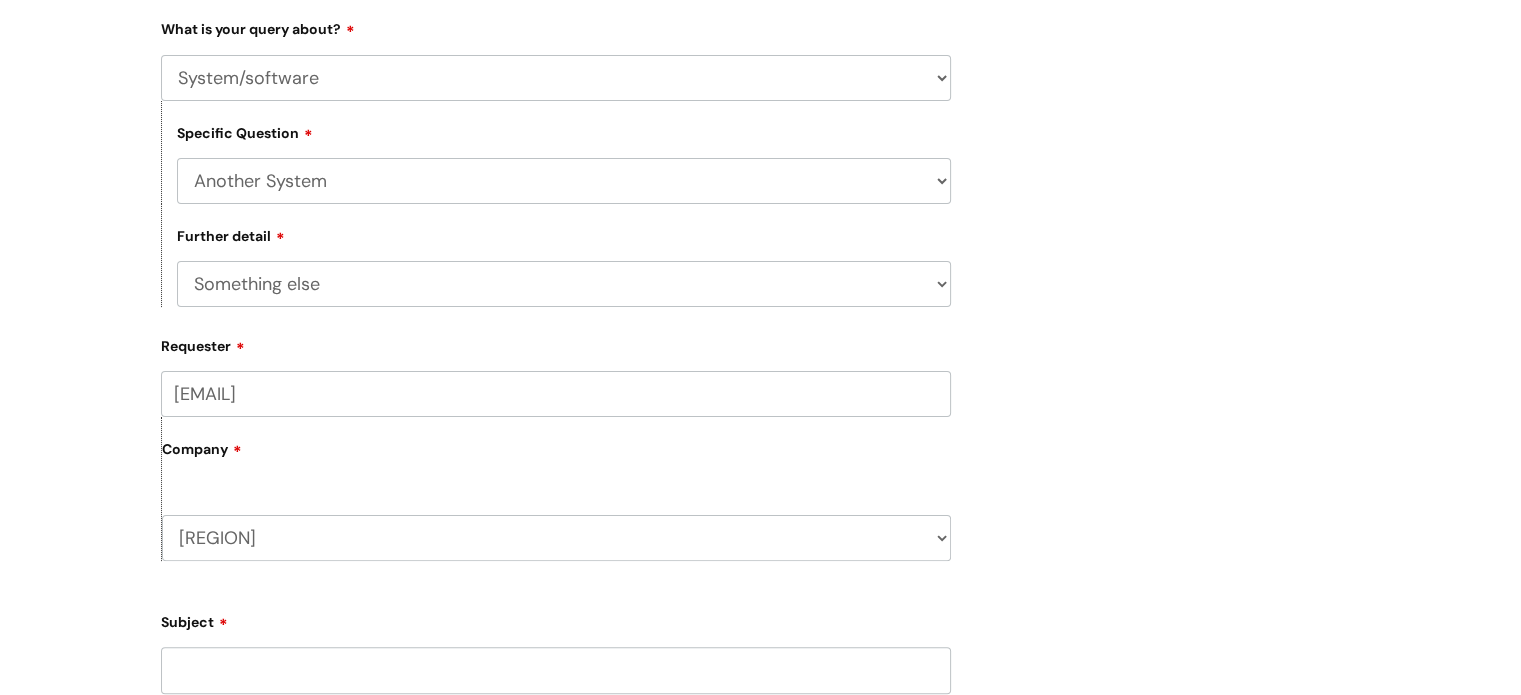 click on "... Halo PCMIS Iaptus NHS Email CJSM Email Mitel Another System Google (Workspace) Microsoft (inc Azure) IT Portal I like to request software" at bounding box center [564, 181] 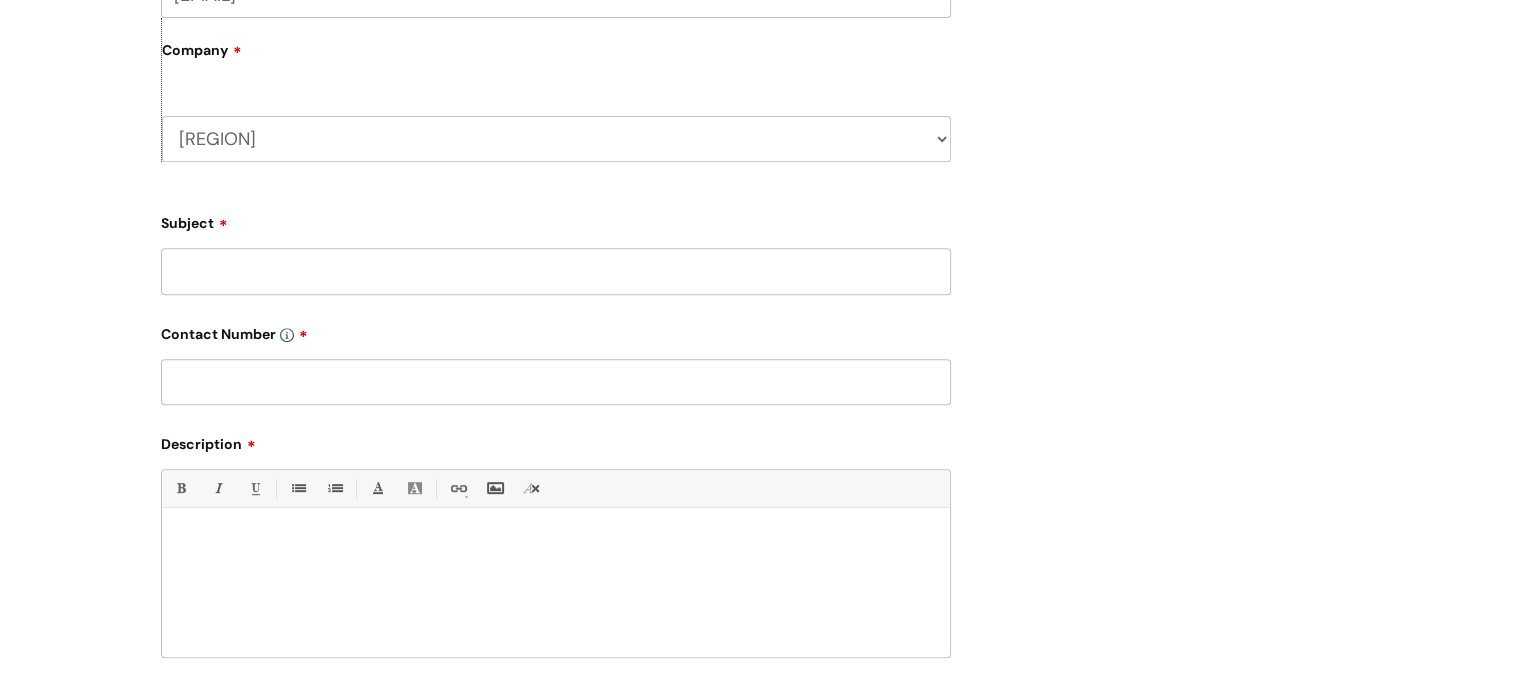 scroll, scrollTop: 800, scrollLeft: 0, axis: vertical 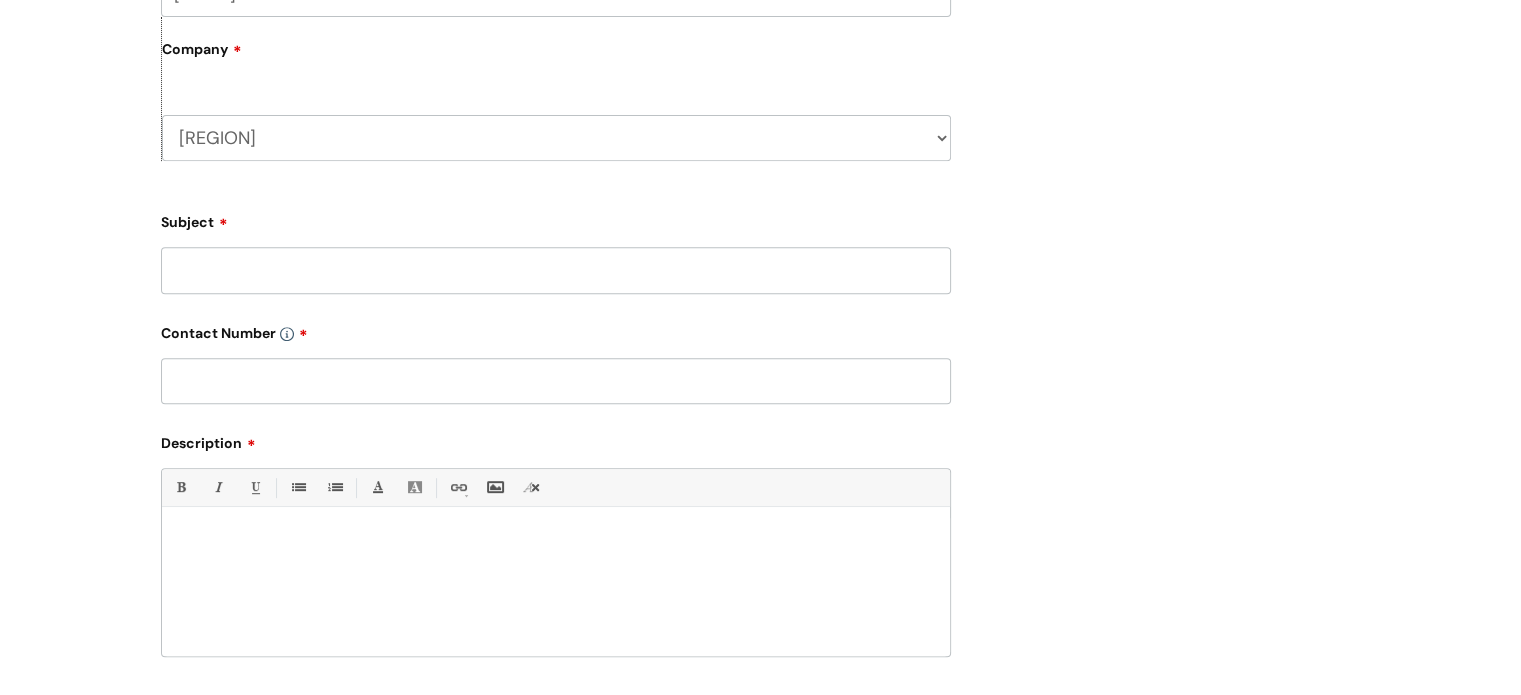 click on "Subject" at bounding box center [556, 270] 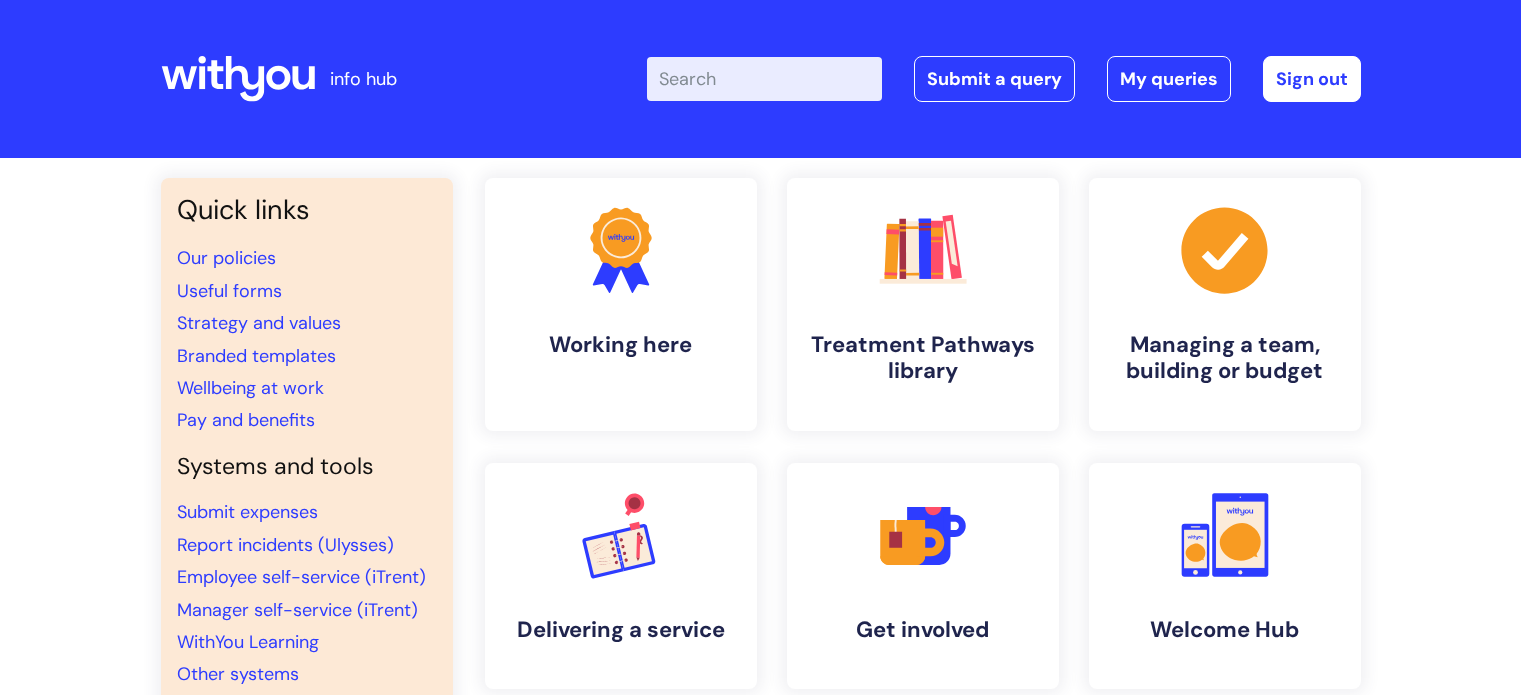 scroll, scrollTop: 0, scrollLeft: 0, axis: both 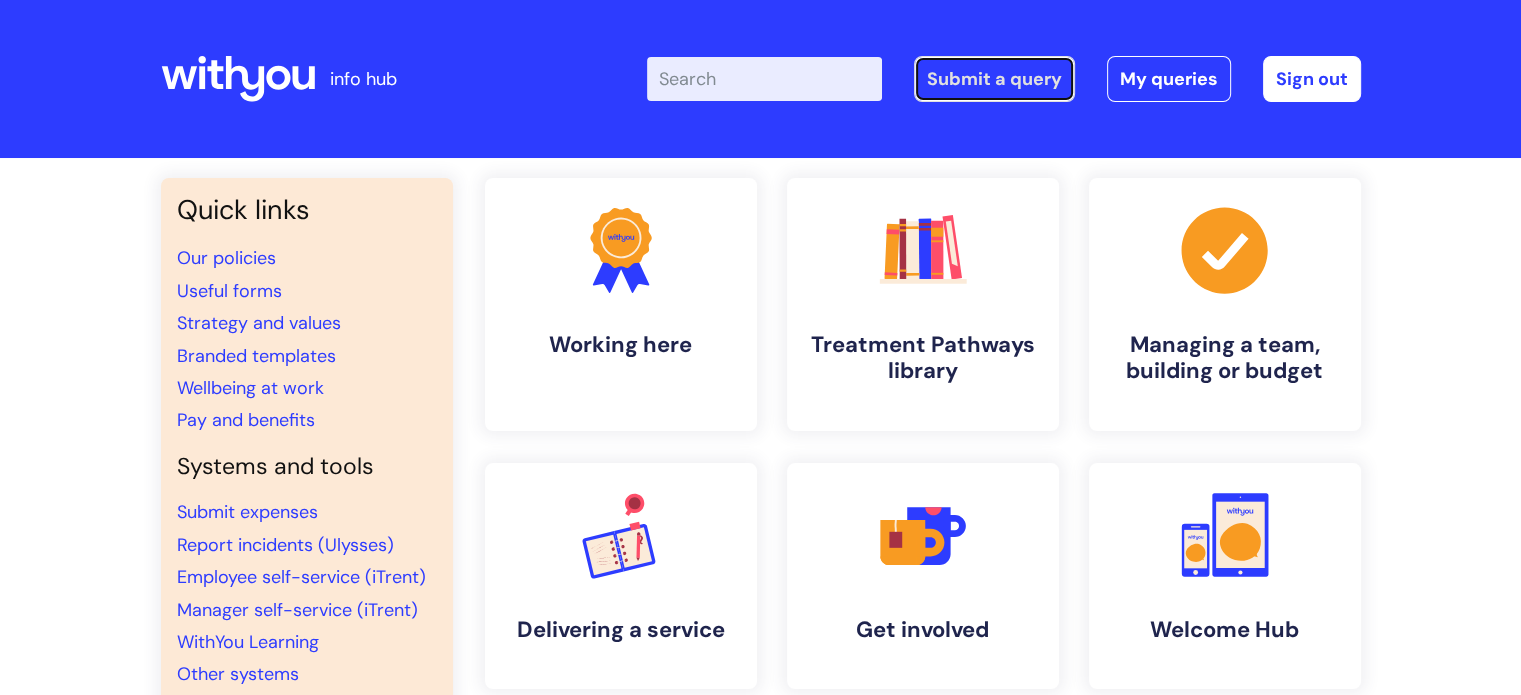 click on "Submit a query" at bounding box center (994, 79) 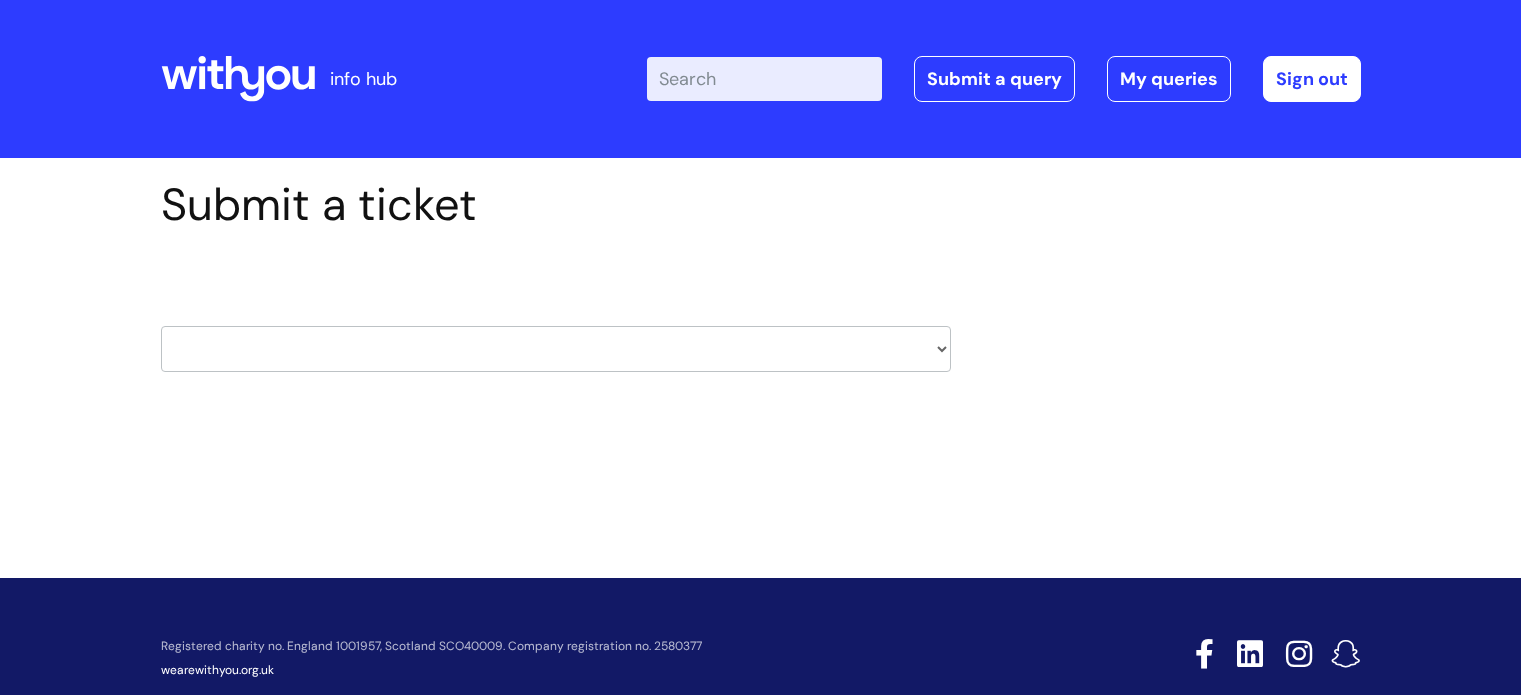 scroll, scrollTop: 0, scrollLeft: 0, axis: both 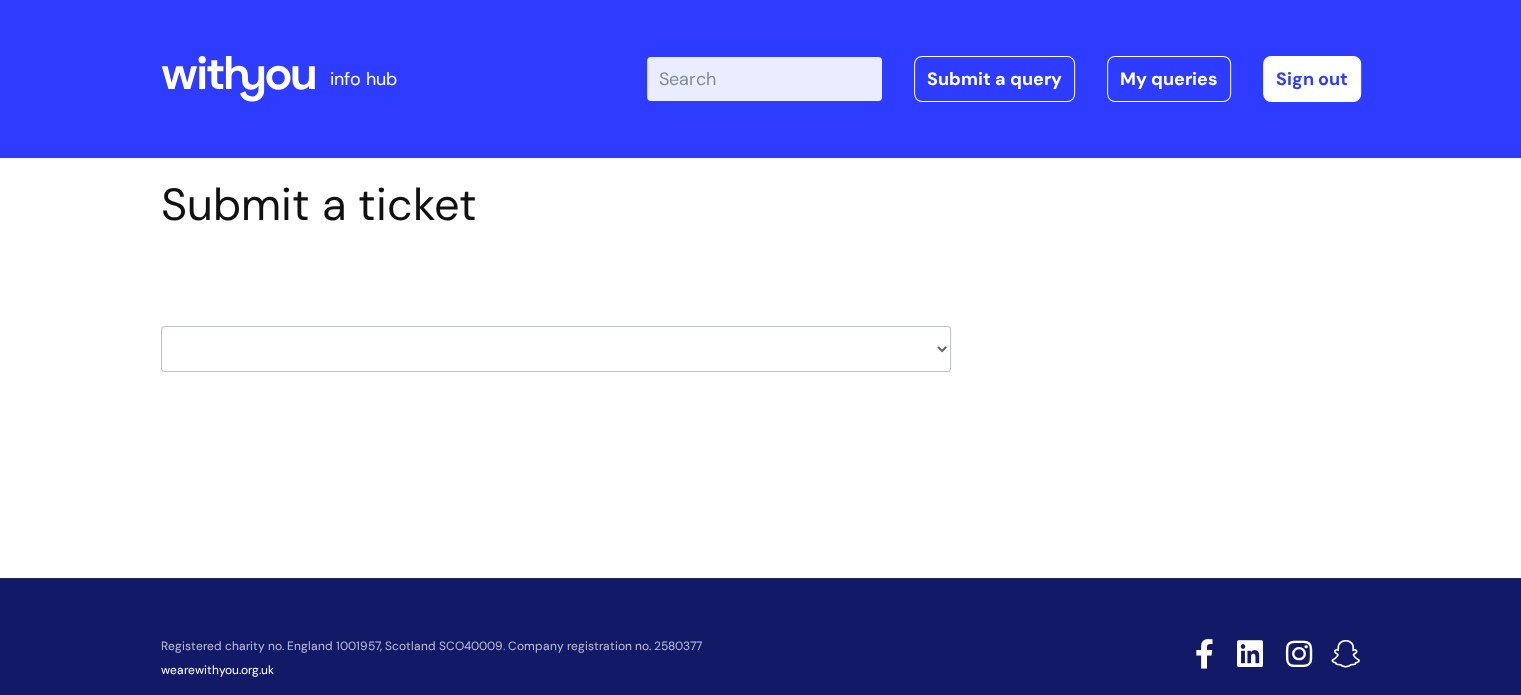 click on "HR / People
IT and Support
Clinical Drug Alerts
Finance Accounts
Data Support Team
Data Protection
External Communications
Learning and Development
Information Requests & Reports - Data Analysts
Insurance
Internal Communications
Pensions
Surrey NHS Talking Therapies
Payroll
Safeguarding" at bounding box center [556, 349] 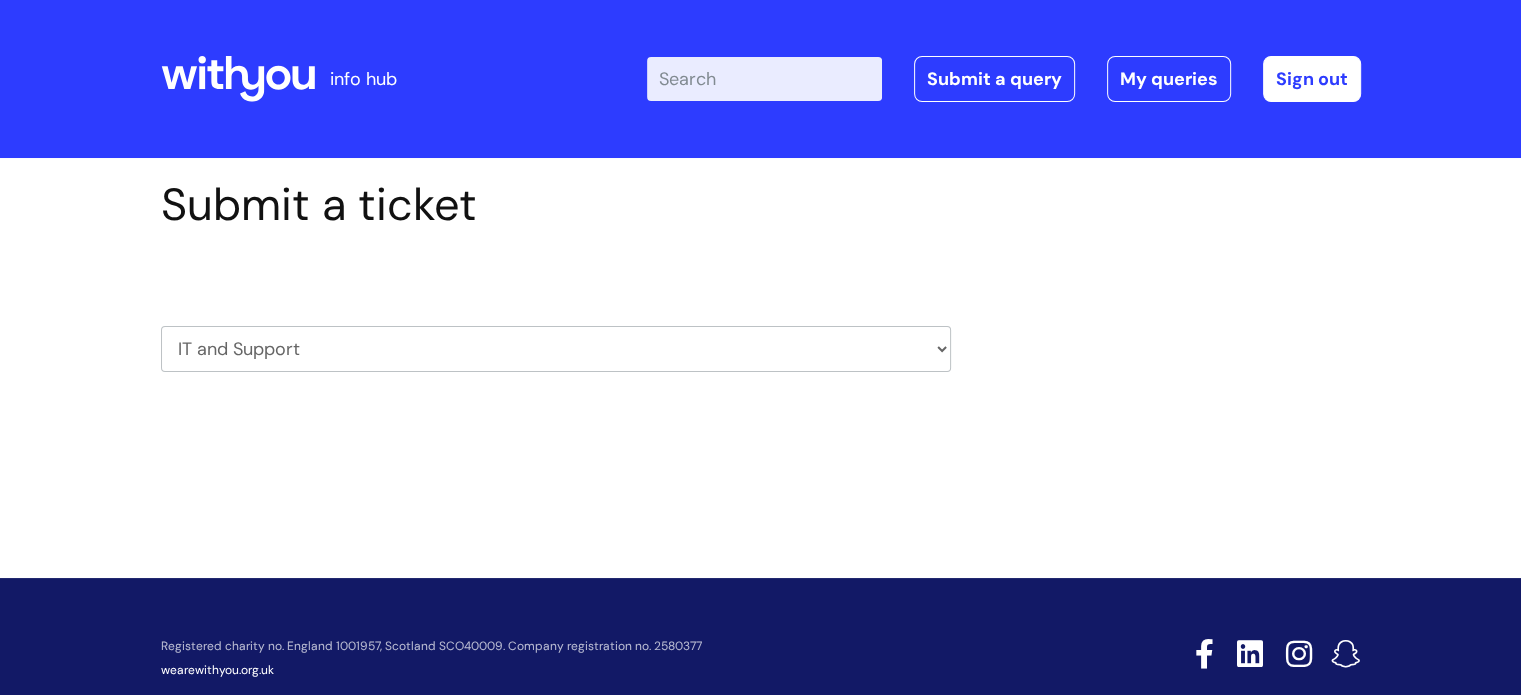 click on "HR / People
IT and Support
Clinical Drug Alerts
Finance Accounts
Data Support Team
Data Protection
External Communications
Learning and Development
Information Requests & Reports - Data Analysts
Insurance
Internal Communications
Pensions
Surrey NHS Talking Therapies
Payroll
Safeguarding" at bounding box center (556, 349) 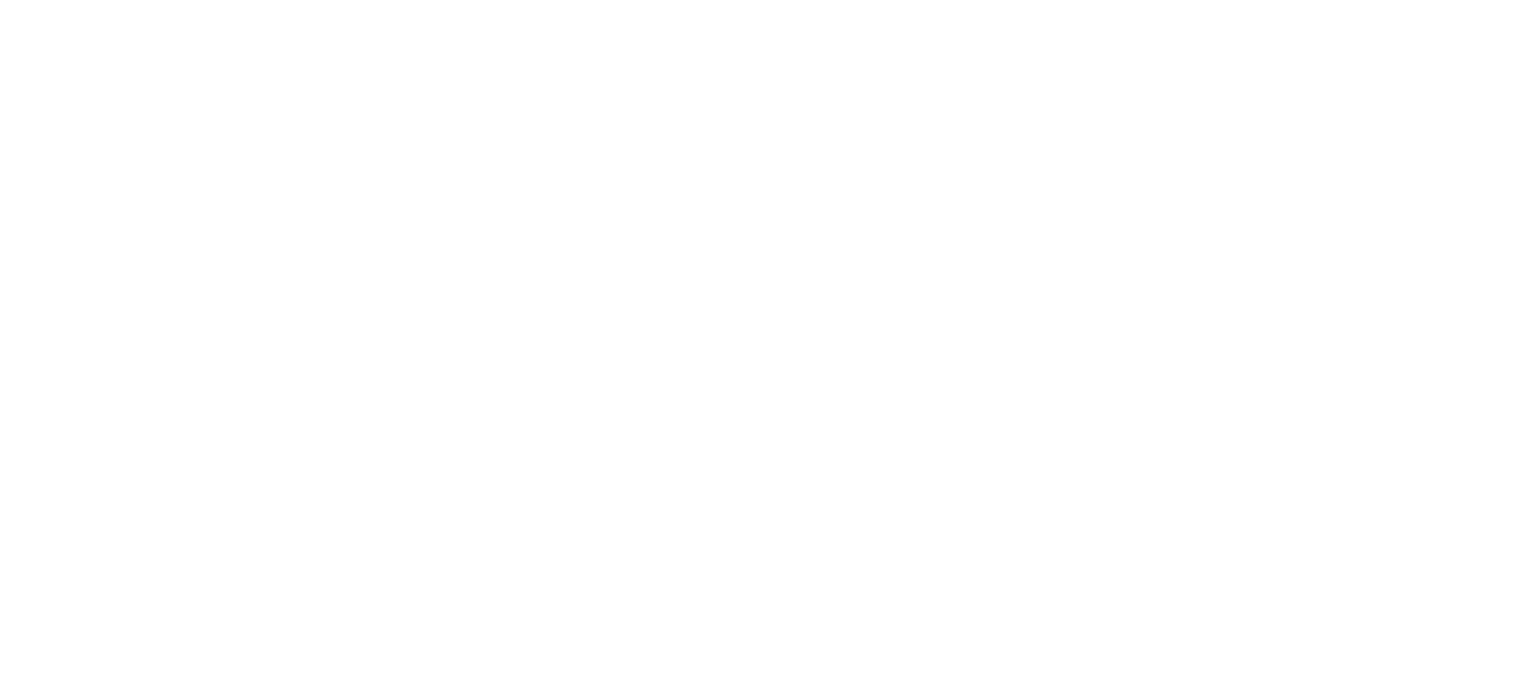 scroll, scrollTop: 0, scrollLeft: 0, axis: both 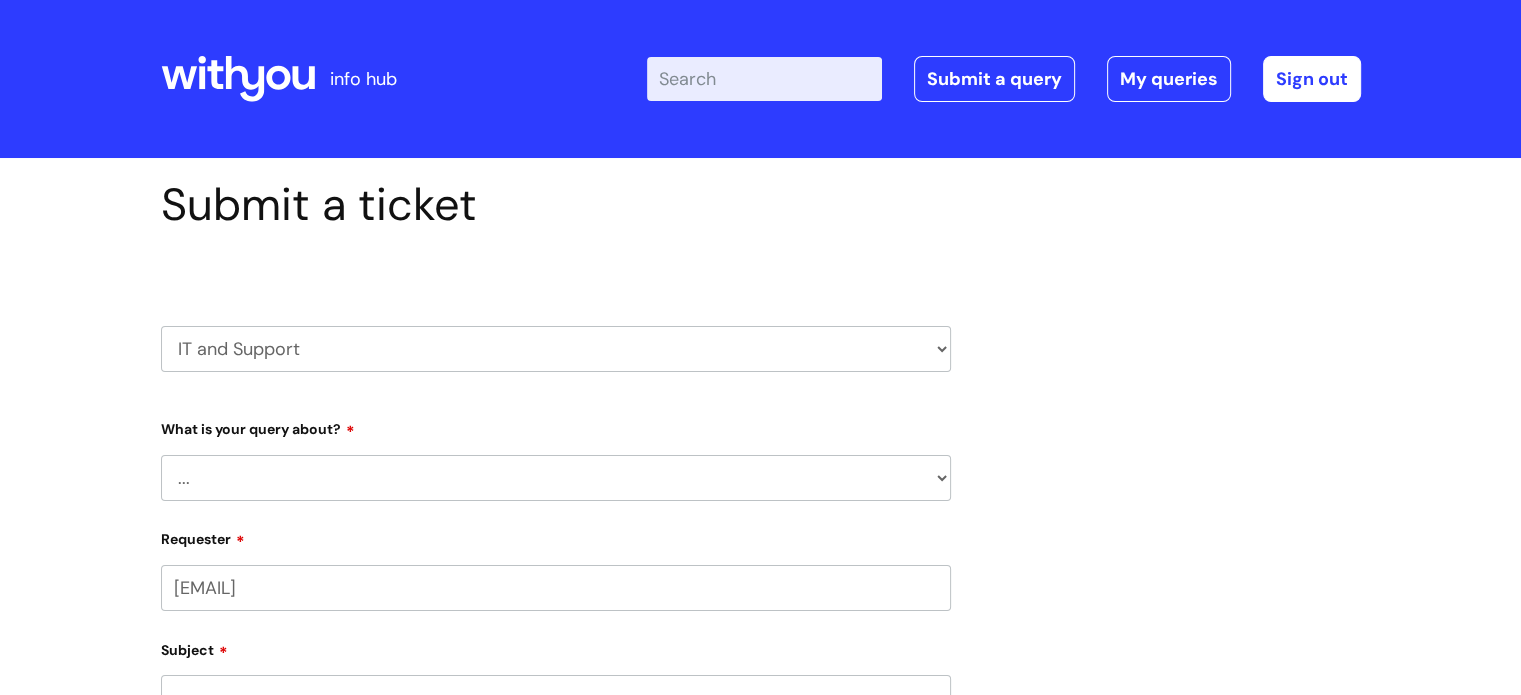 select on "[PHONE]" 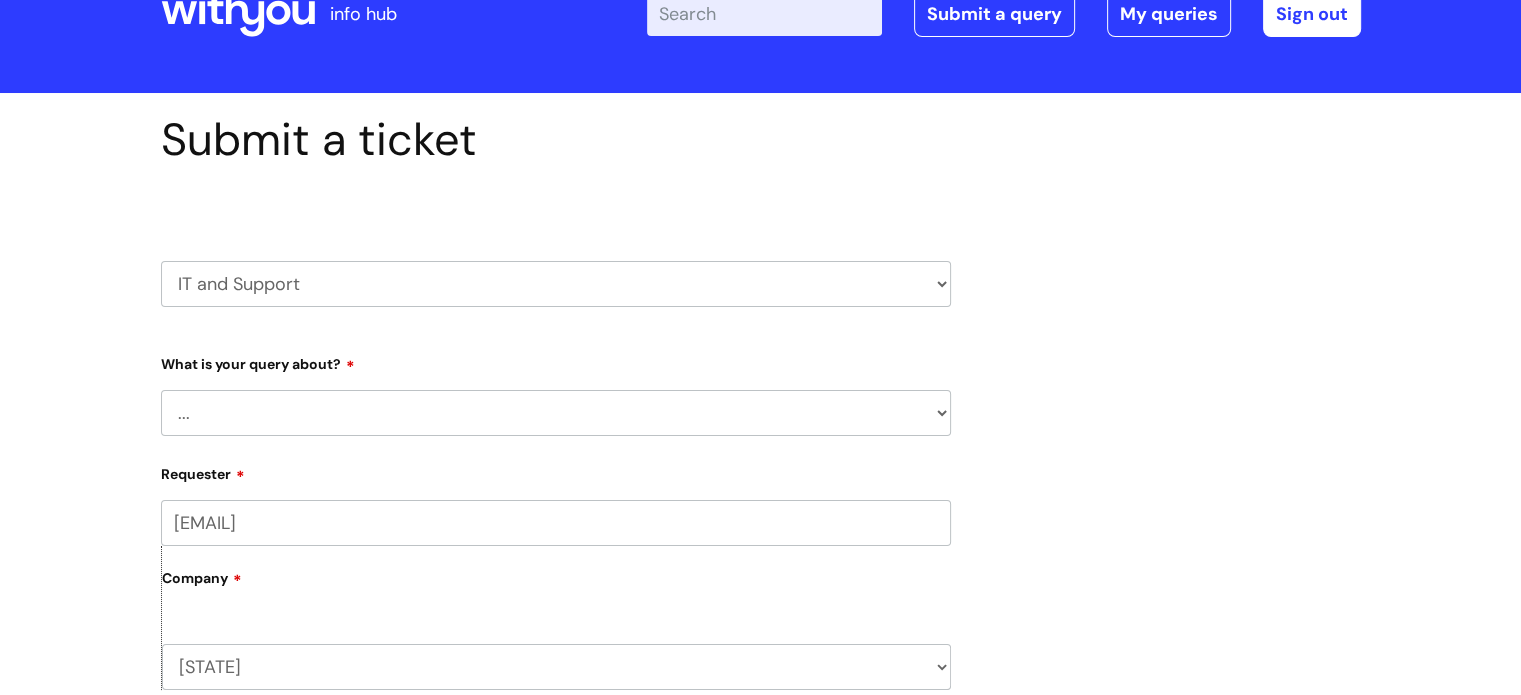 scroll, scrollTop: 100, scrollLeft: 0, axis: vertical 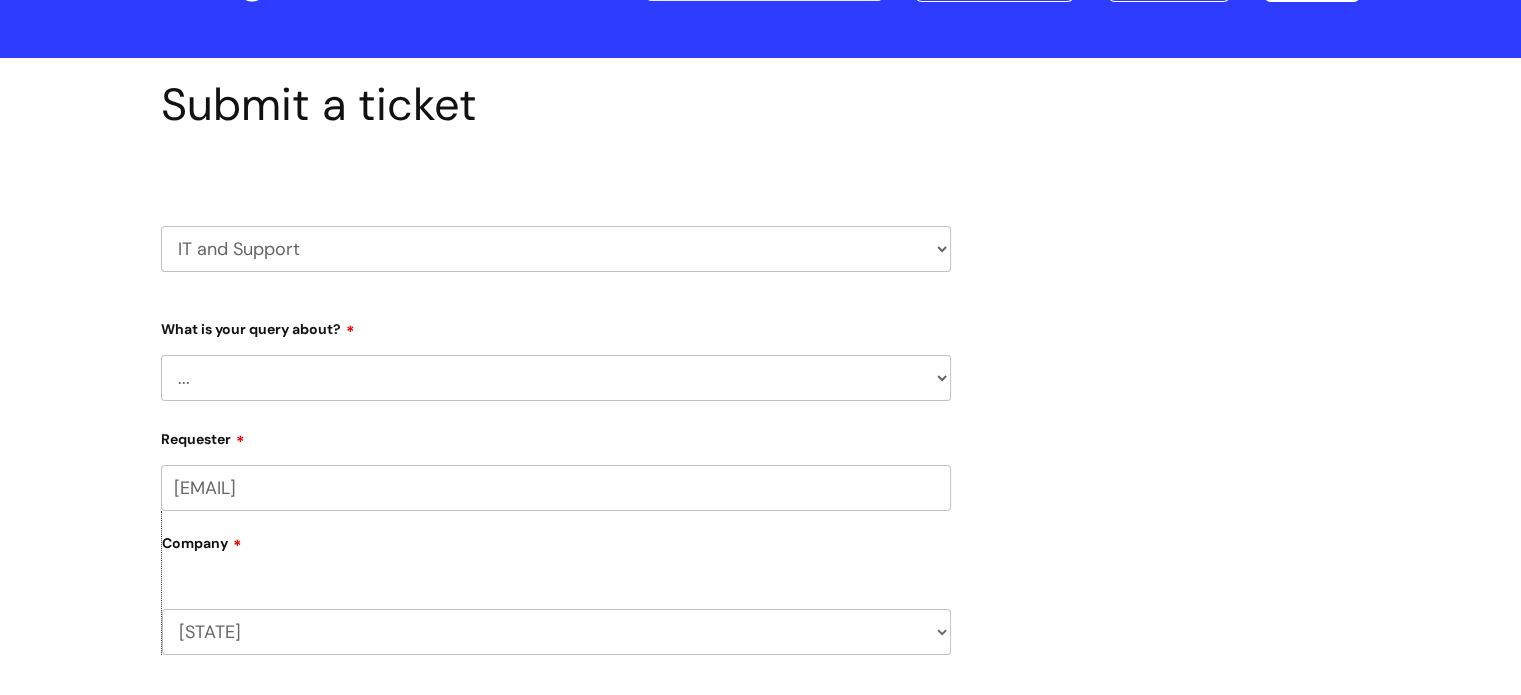 click on "...
Mobile Phone Reset & MFA
Accounts, Starters and Leavers
IT Hardware issue
I need help logging in
Printing & Scanning
Something Else
System/software" at bounding box center [556, 378] 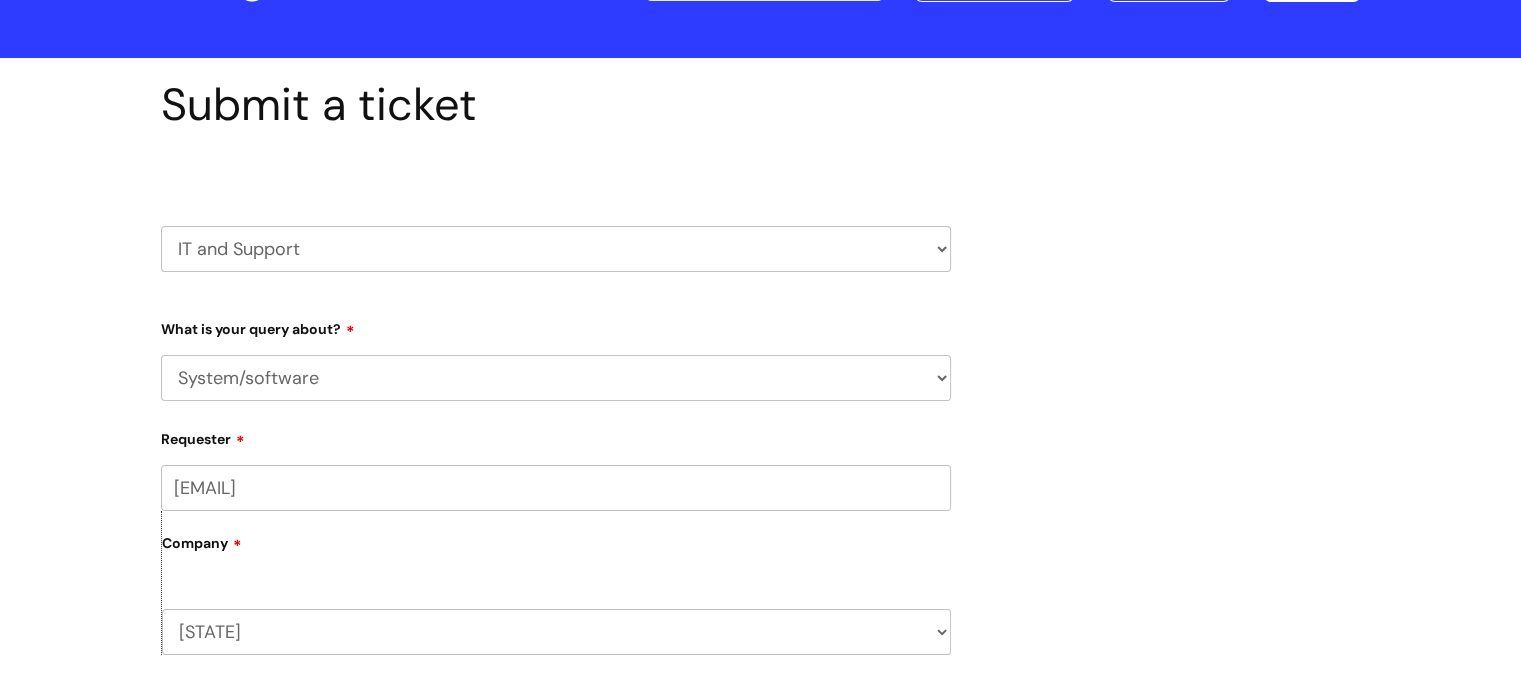 click on "...
Mobile Phone Reset & MFA
Accounts, Starters and Leavers
IT Hardware issue
I need help logging in
Printing & Scanning
Something Else
System/software" at bounding box center (556, 378) 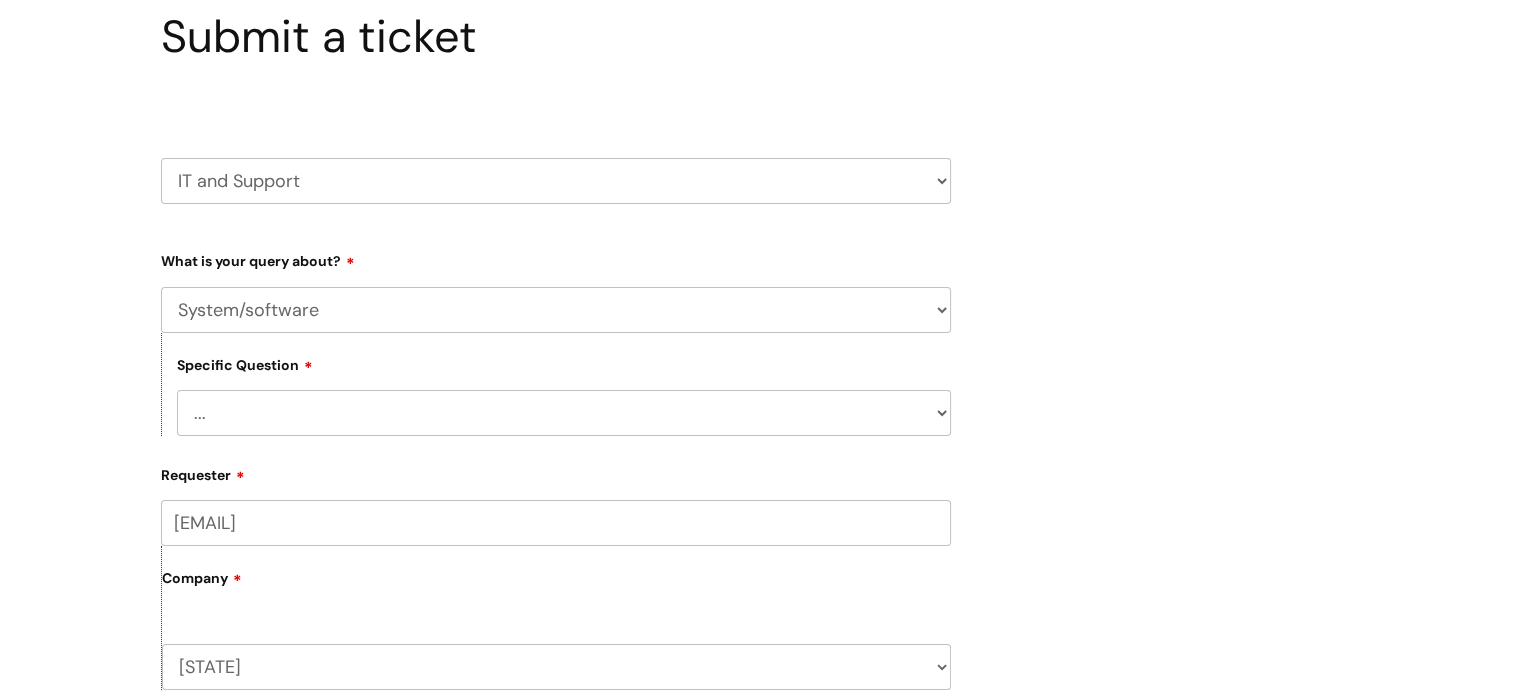 scroll, scrollTop: 300, scrollLeft: 0, axis: vertical 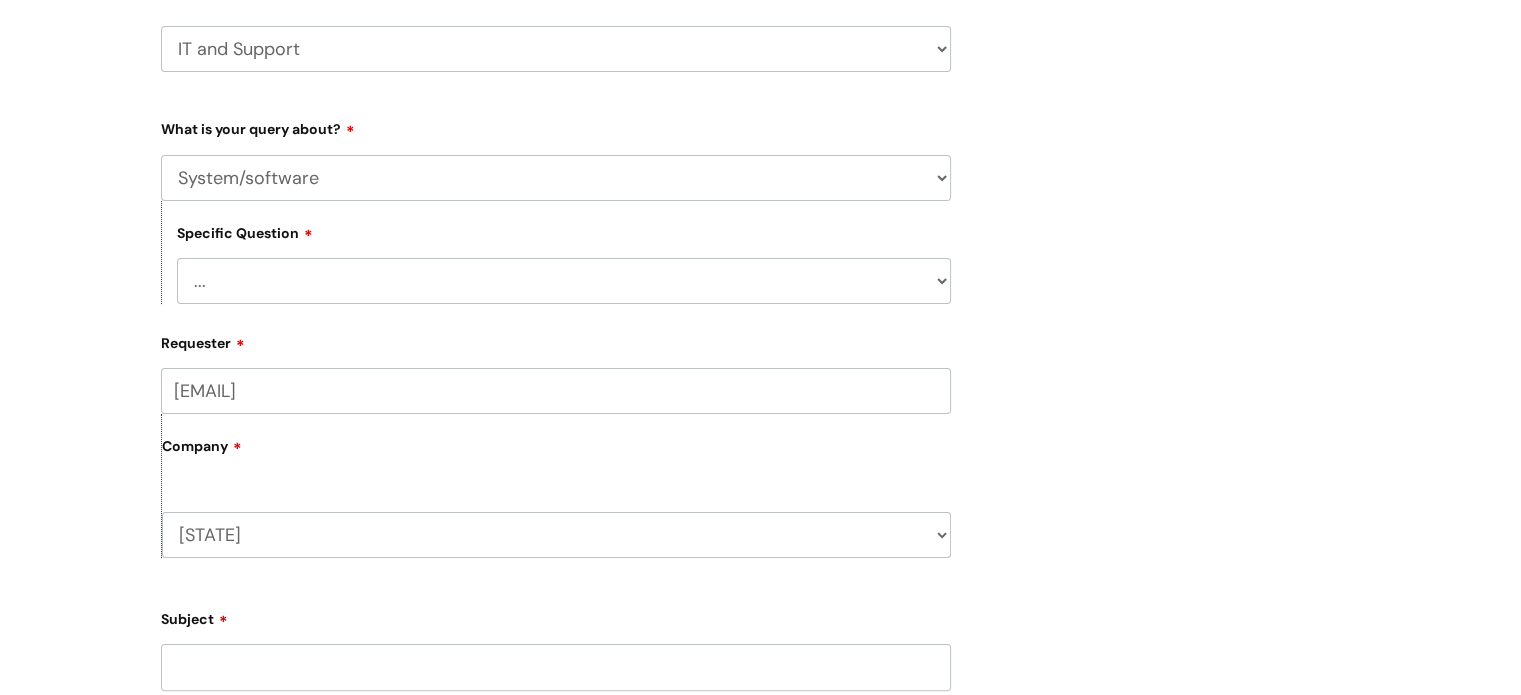 click on "Specific Question ... Halo PCMIS Iaptus NHS Email CJSM Email Mitel Another System Google (Workspace) Microsoft (inc Azure) IT Portal I like to request software" at bounding box center [556, 252] 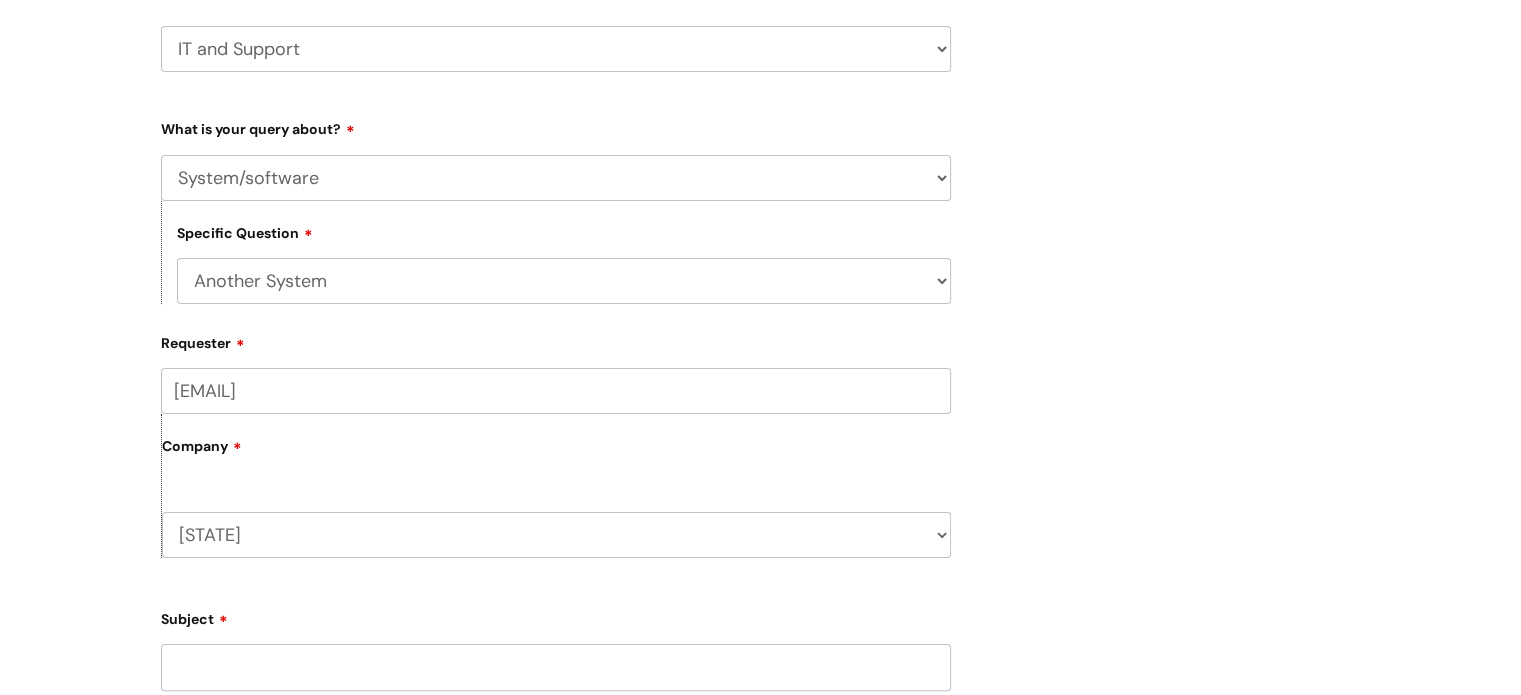 click on "... Halo PCMIS Iaptus NHS Email CJSM Email Mitel Another System Google (Workspace) Microsoft (inc Azure) IT Portal I like to request software" at bounding box center [564, 281] 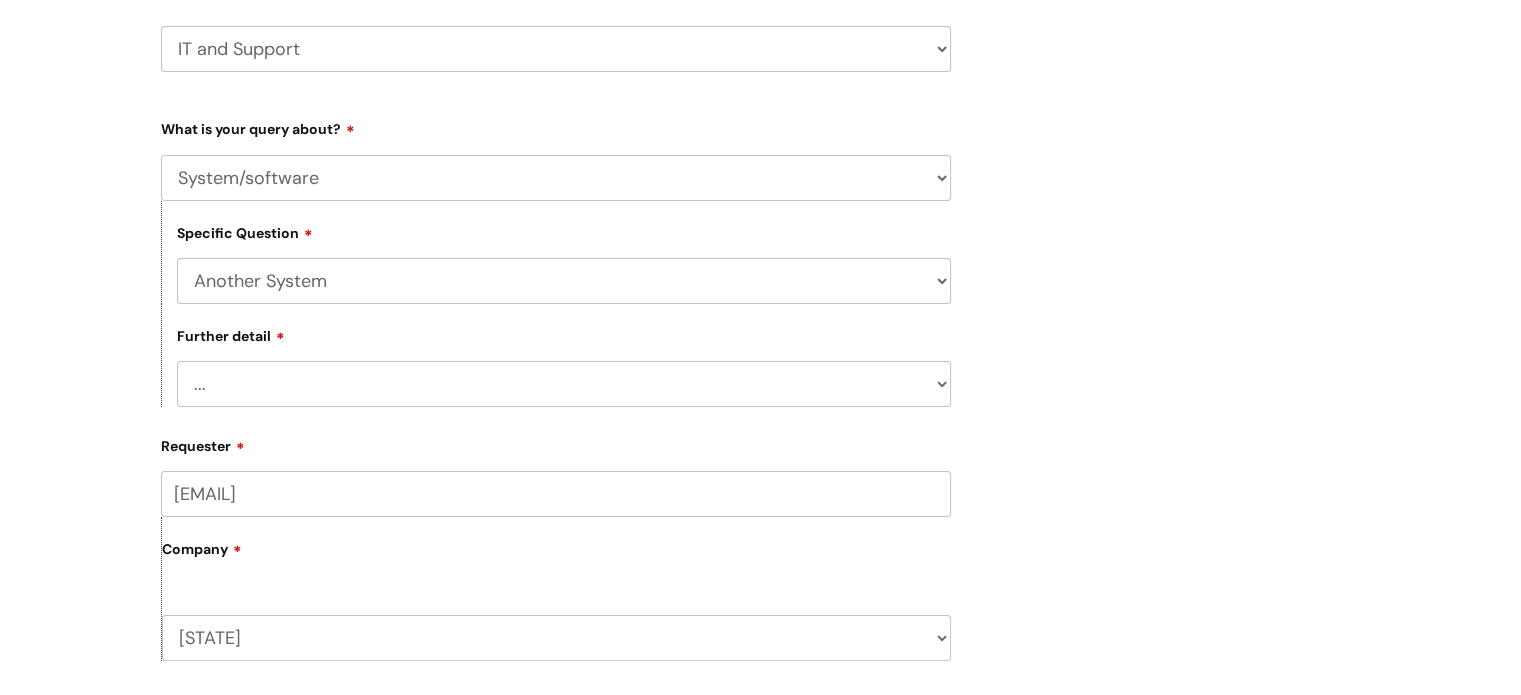 click on "... I’ve got a login issue Something else" at bounding box center [564, 384] 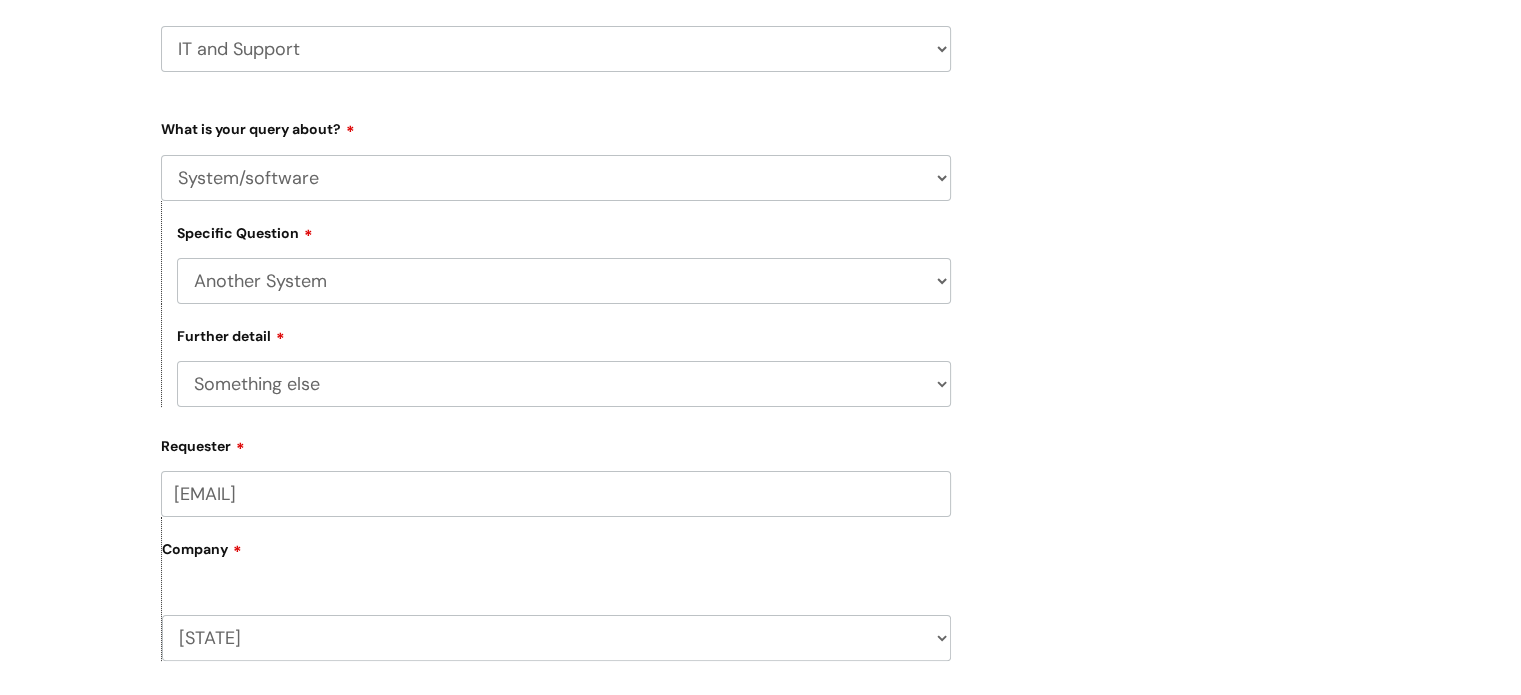 click on "... I’ve got a login issue Something else" at bounding box center (564, 384) 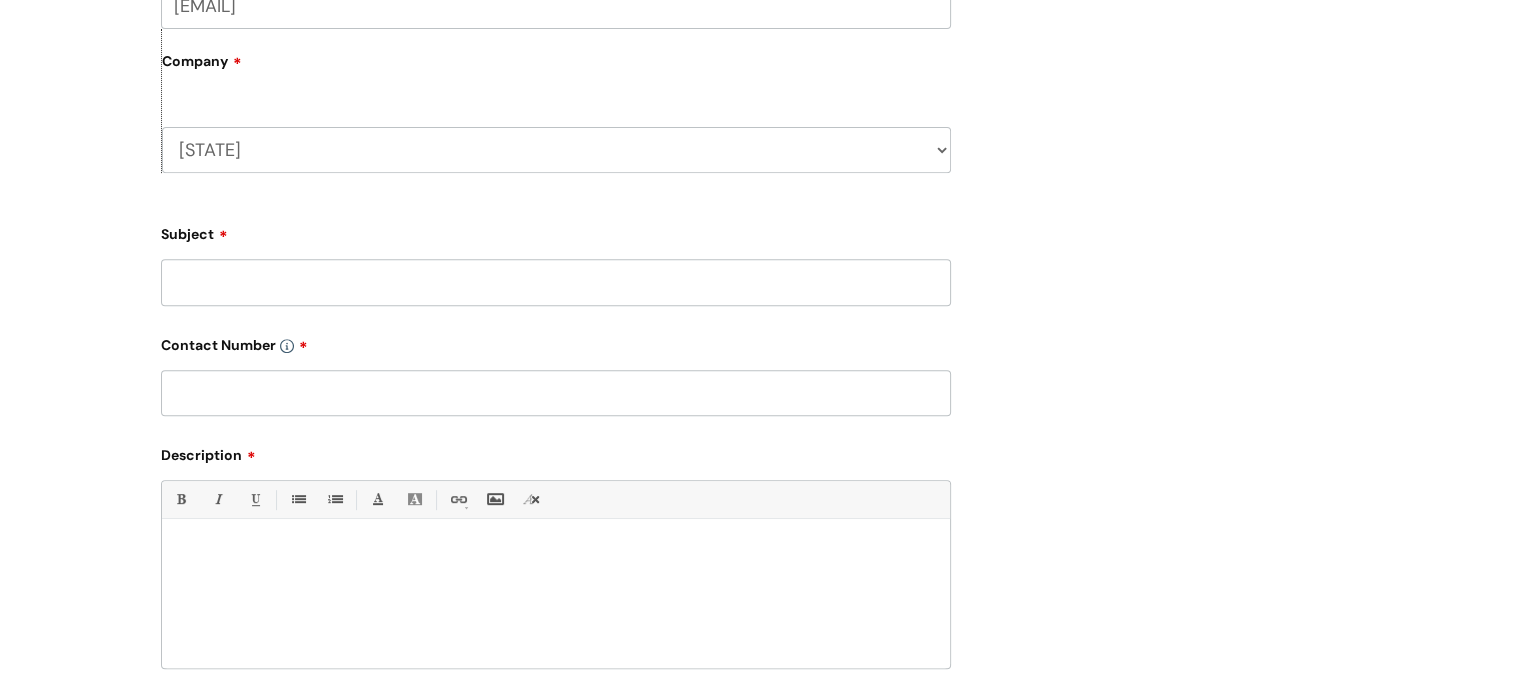 scroll, scrollTop: 800, scrollLeft: 0, axis: vertical 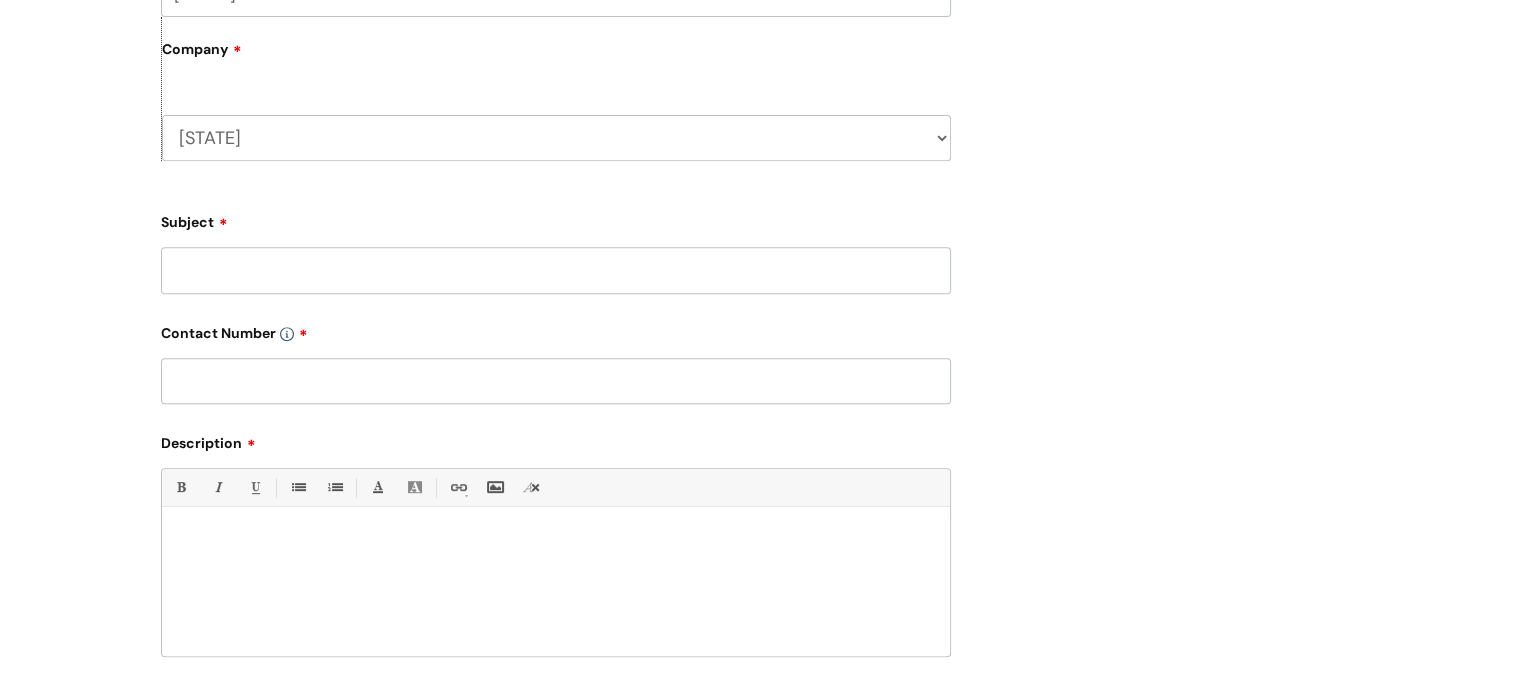 click on "Subject" at bounding box center [556, 270] 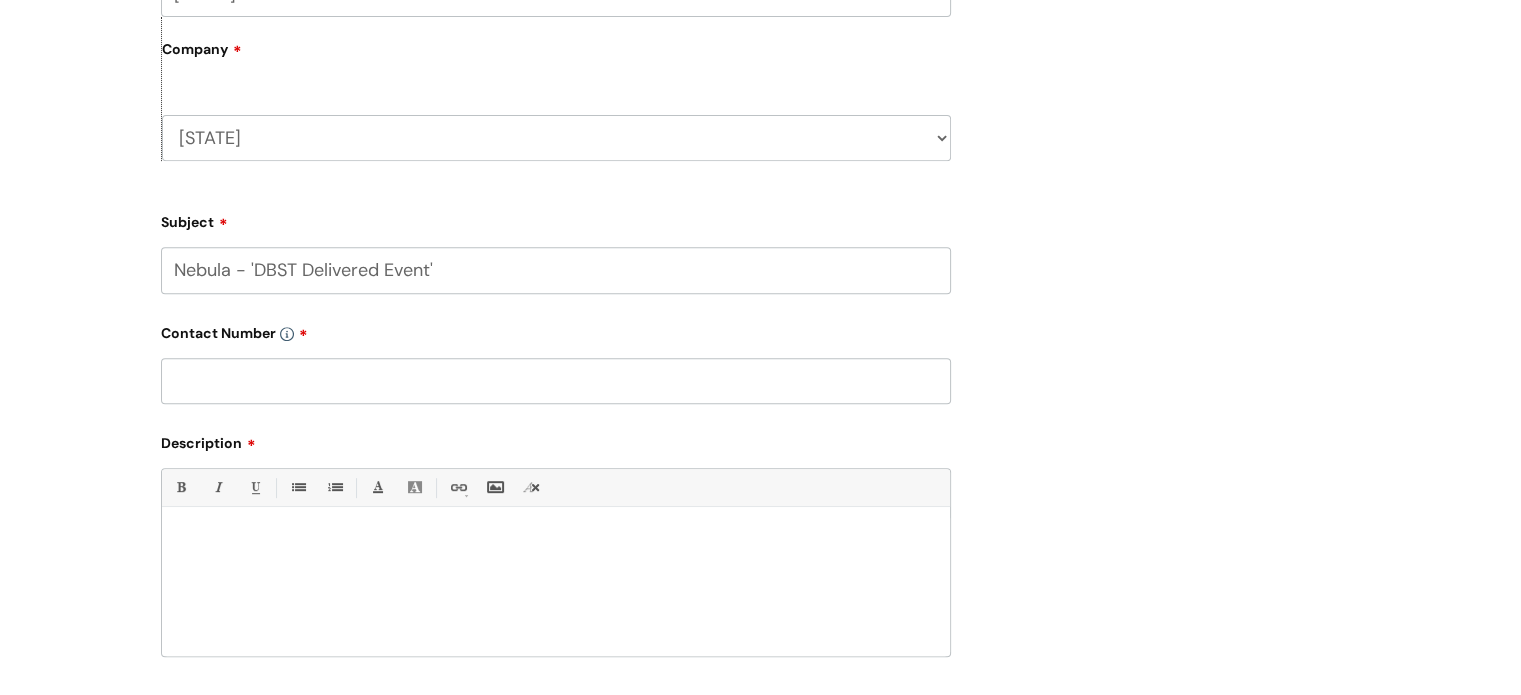 type on "Nebula - 'DBST Delivered Event'" 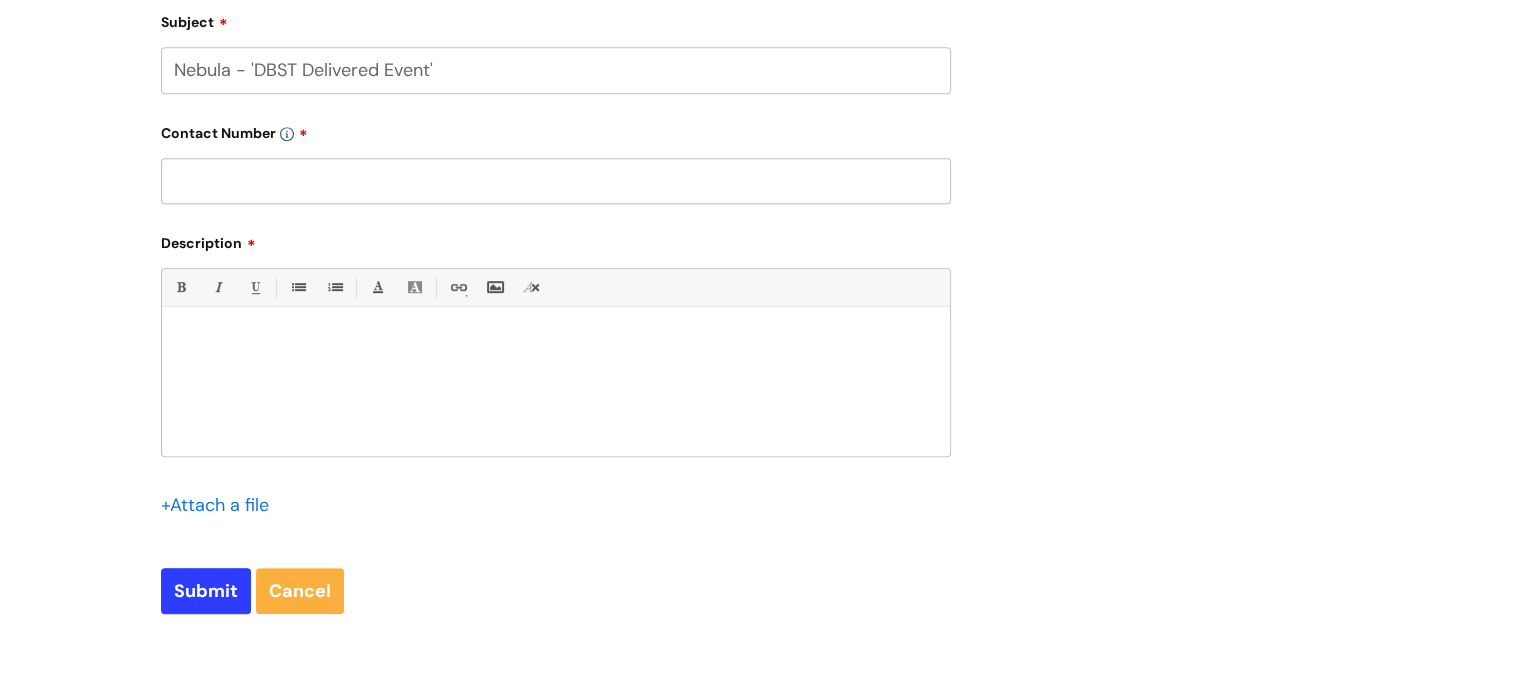 click at bounding box center (556, 342) 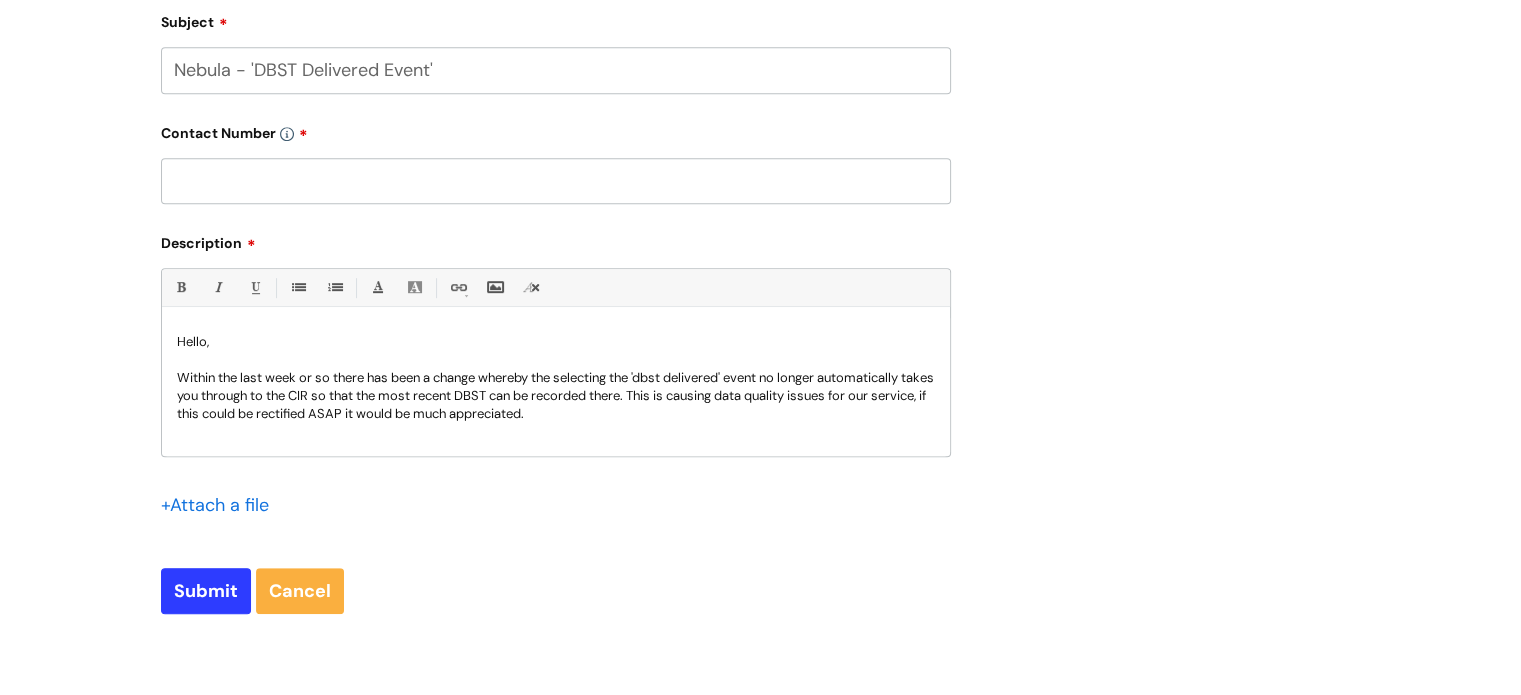 scroll, scrollTop: 2, scrollLeft: 0, axis: vertical 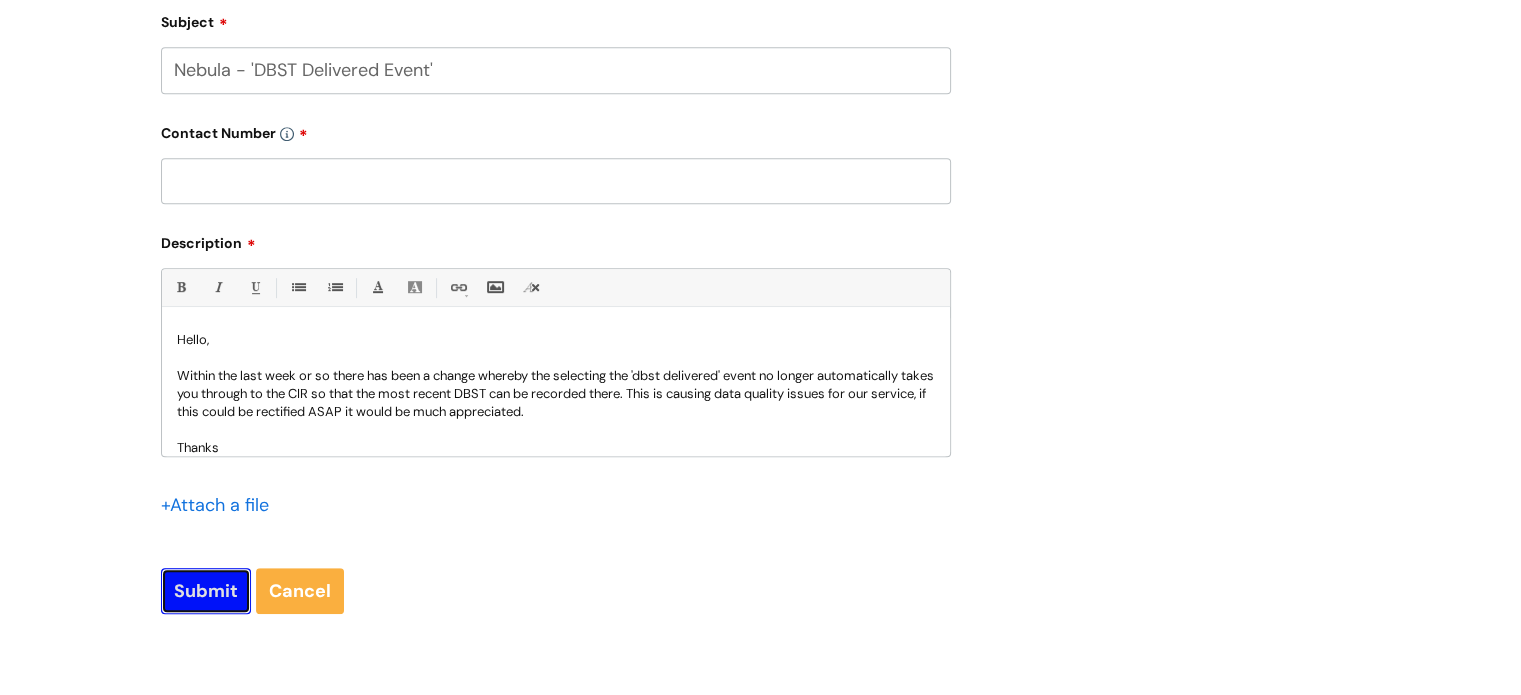click on "Submit" at bounding box center [206, 591] 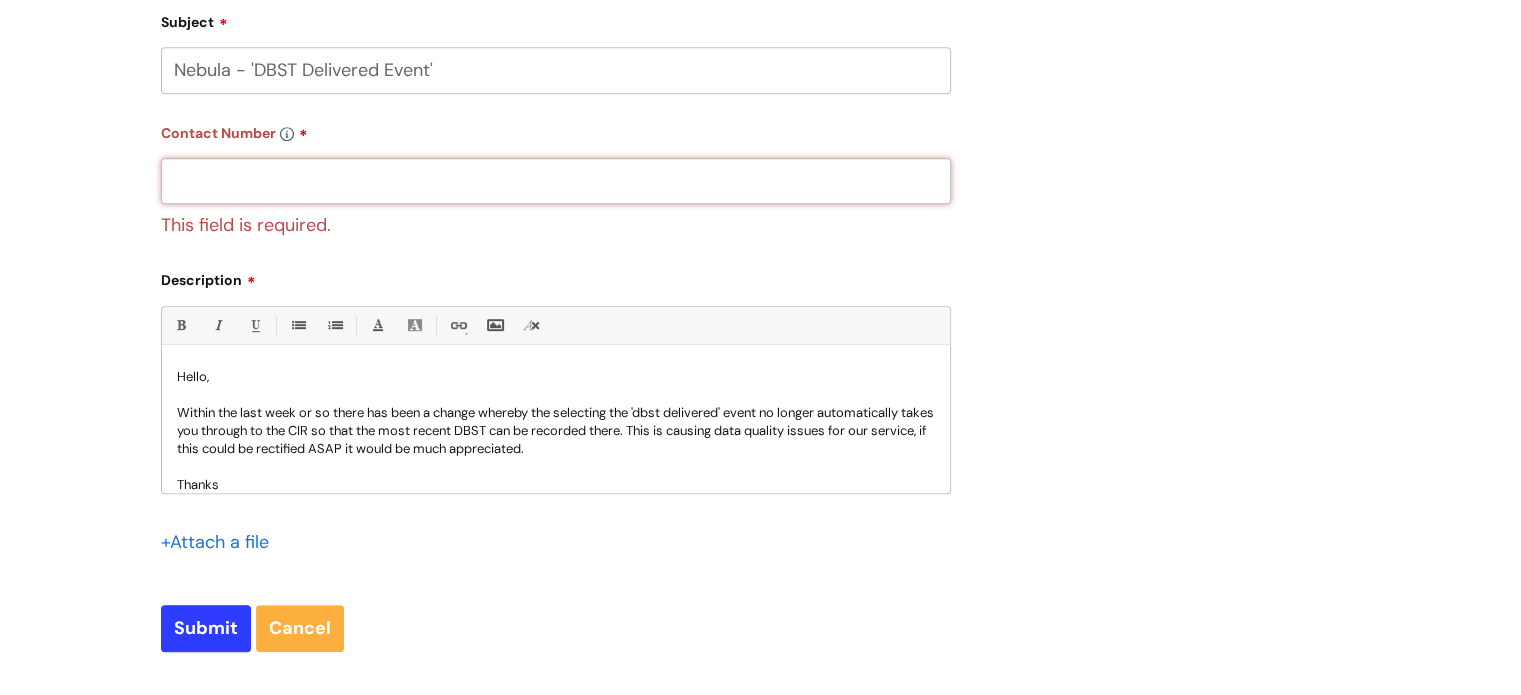 click at bounding box center [556, 181] 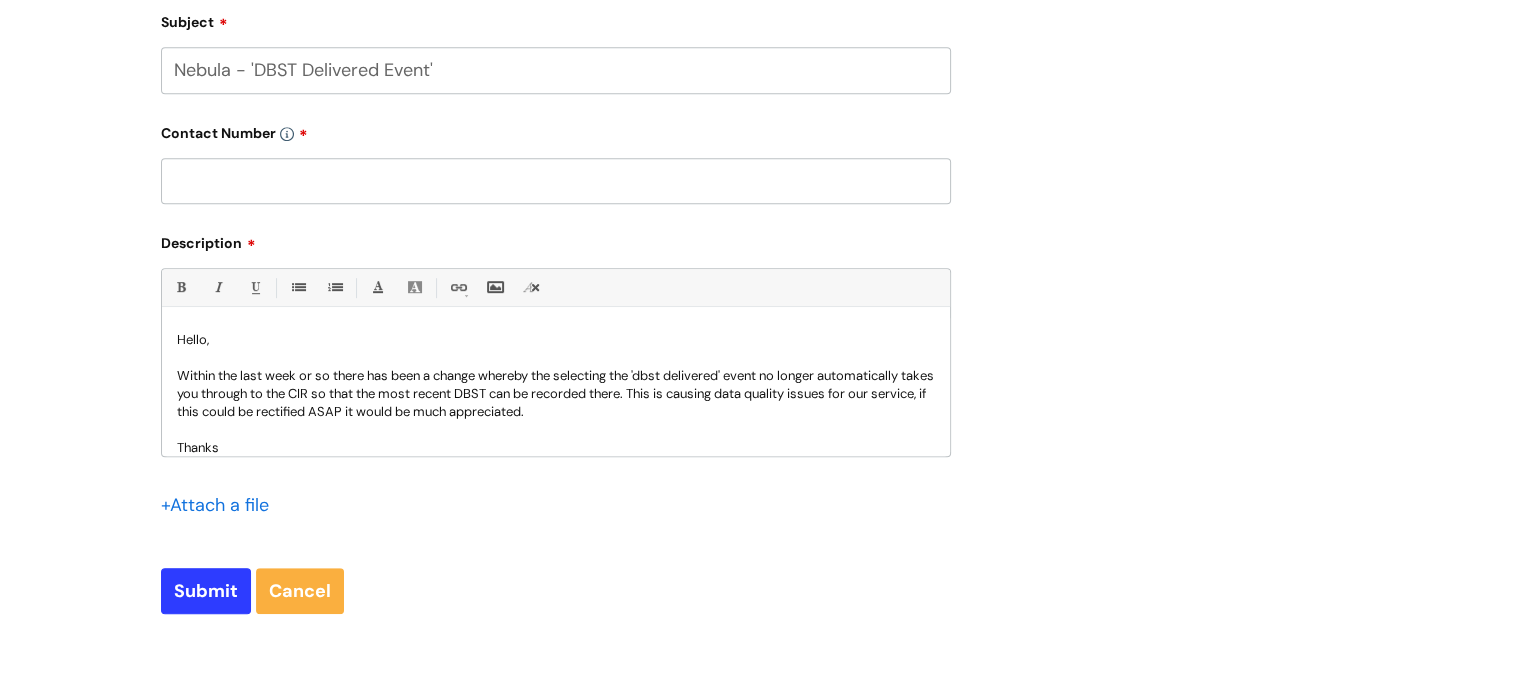 click on "Type Of Request
...
Accounts (Finance)
Alerts! (For clinical team)
Data Protection
Data Reporting / Analyst
HR / People
IT and System Support.
Learning & Development
Marketing and communications
National Data Team
Payroll
Pensions
Recruitment
Talking Therapies
Safeguarding
External Marketing
Internal Marketing
Insurance
Contracts
Systems
Vatix Protector Lone Working
Procurement (including Premvan)
Property
Brand Centre
Treatment Pathways
Fundraising
Premvan Stationery & Janitorial Supplies
What is your query about?
...
Mobile Phone Reset & MFA
Accounts, Starters and Leavers
IT Hardware issue
I need help logging in
Printing & Scanning
Something Else
System/software Specific Question ... Halo PCMIS Iaptus NHS Email CJSM Email Mitel Another System Google (Workspace) Microsoft (inc Azure) IT Portal ..." at bounding box center (556, 13) 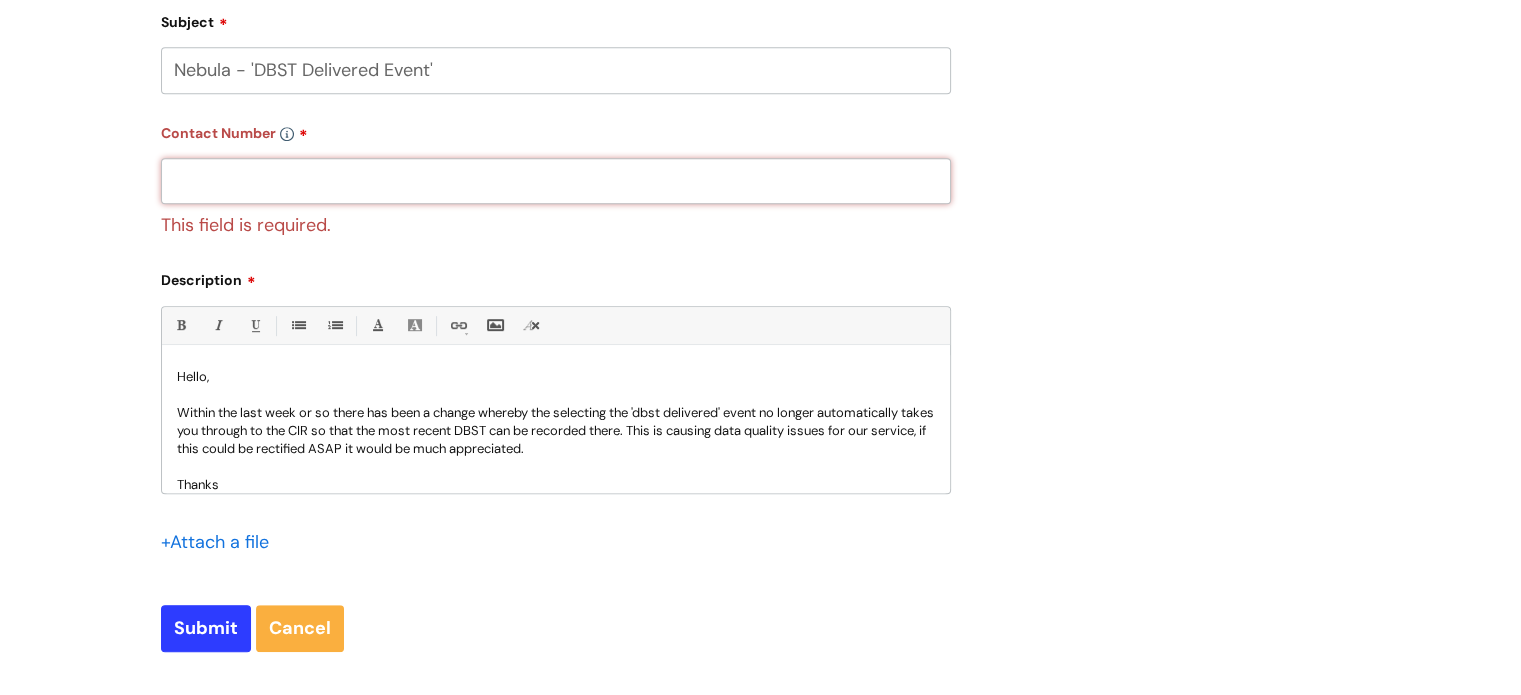 click at bounding box center [556, 181] 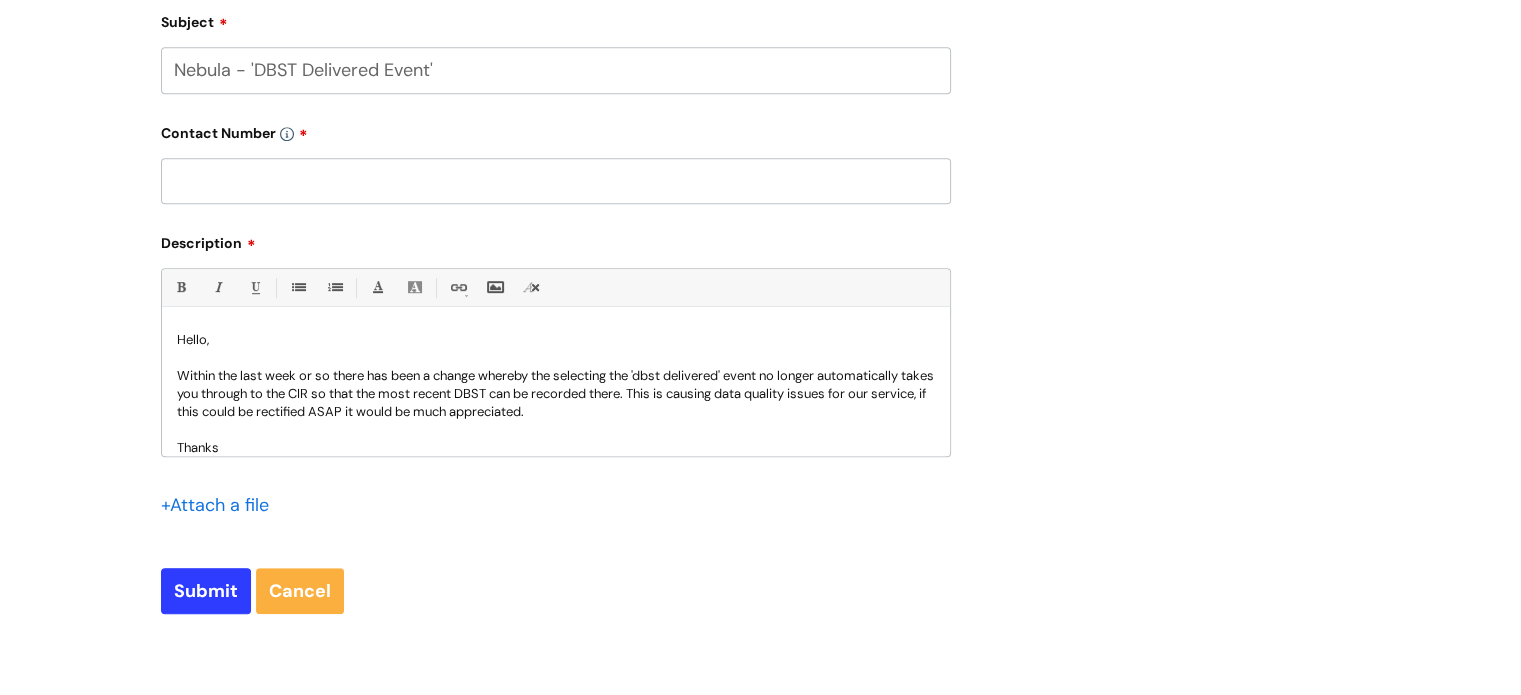 paste on "[PHONE]" 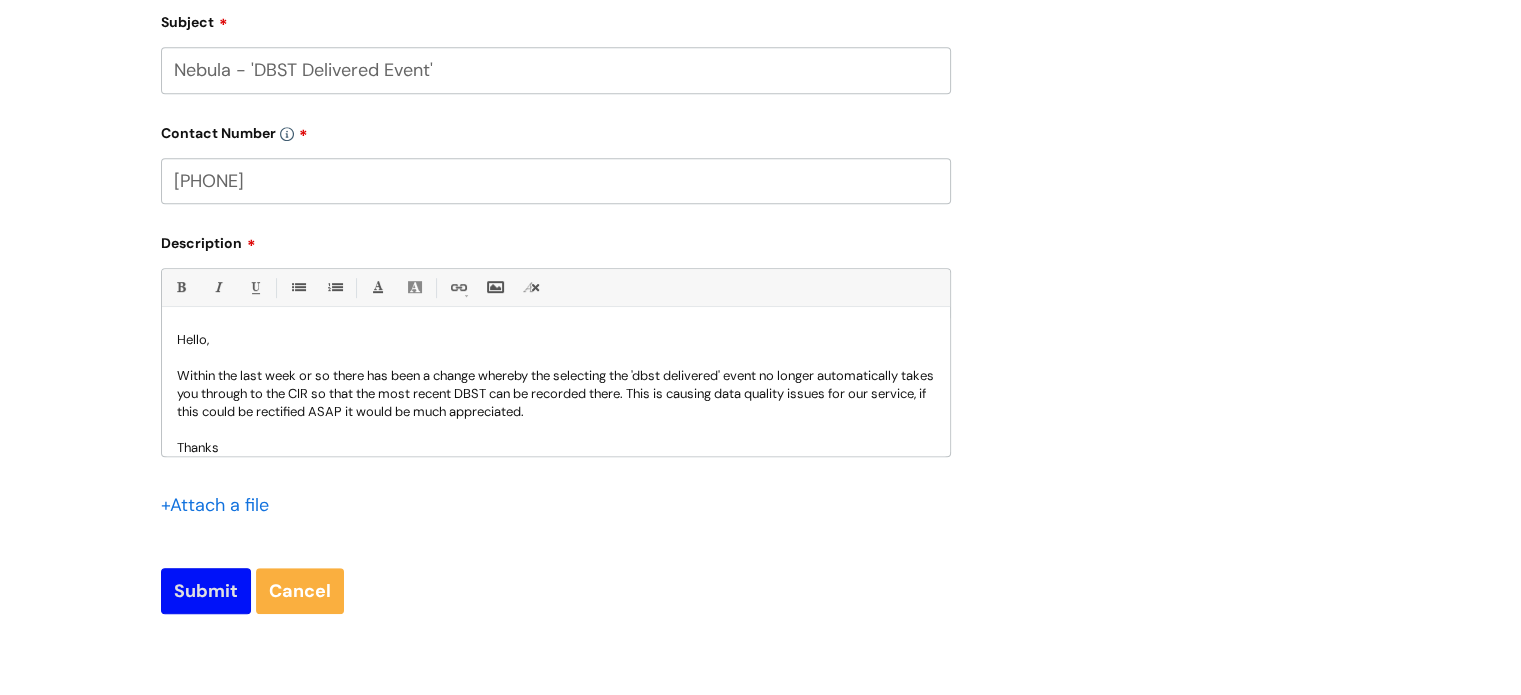 type on "[PHONE]" 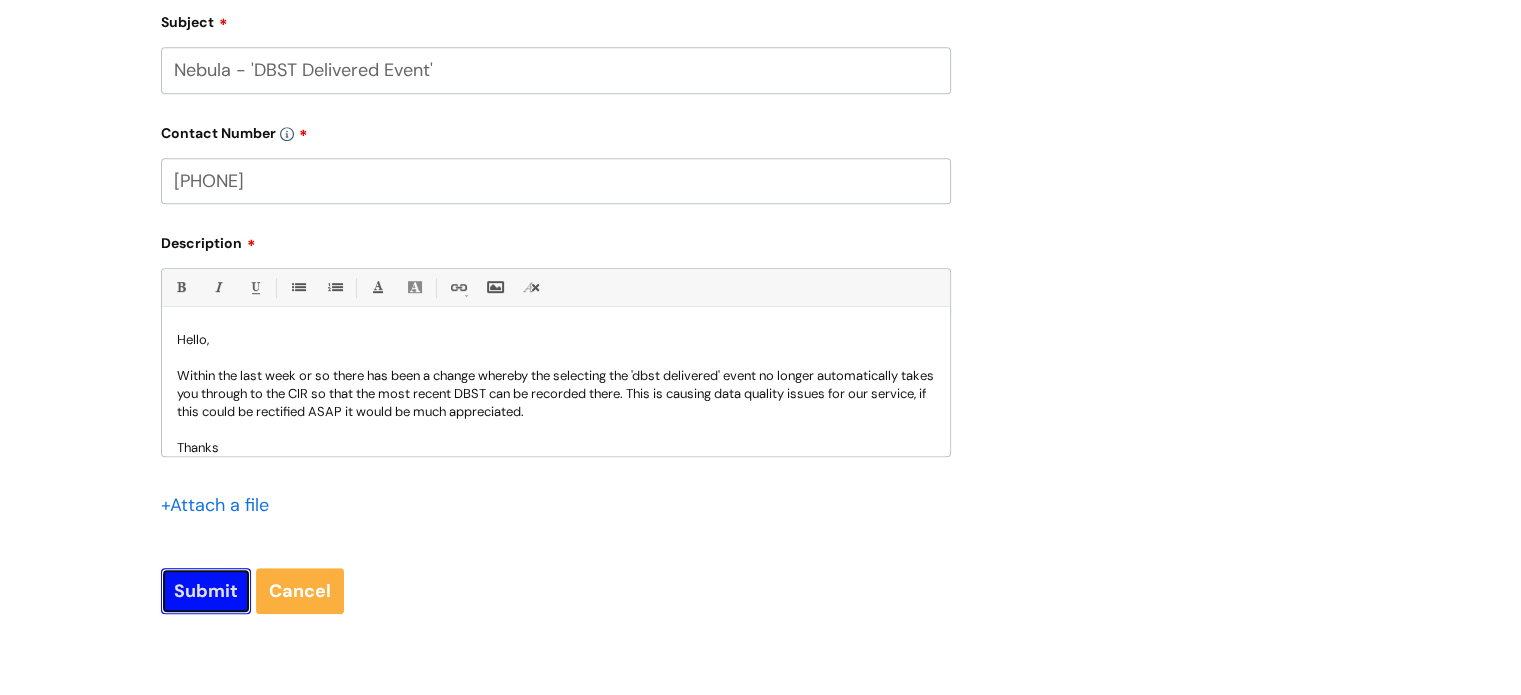 click on "Submit" at bounding box center [206, 591] 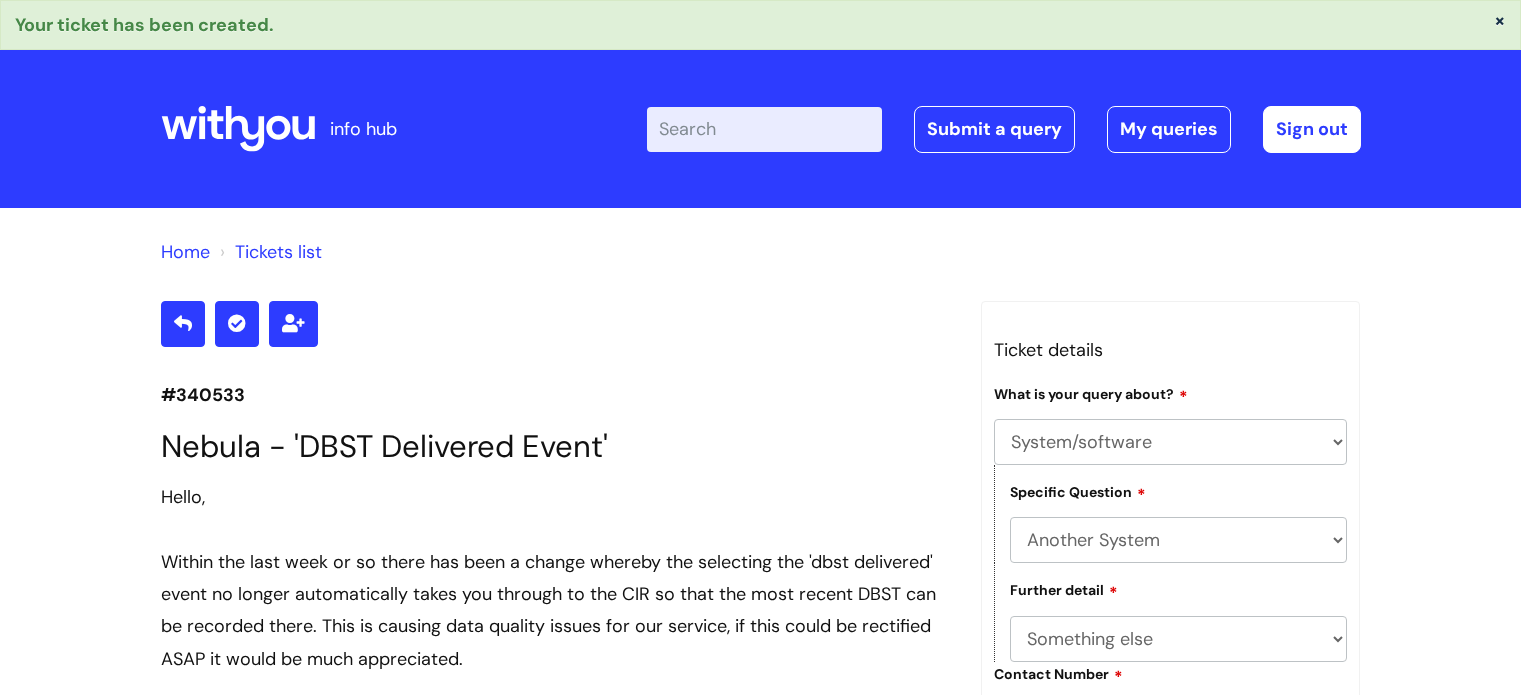 select on "System/software" 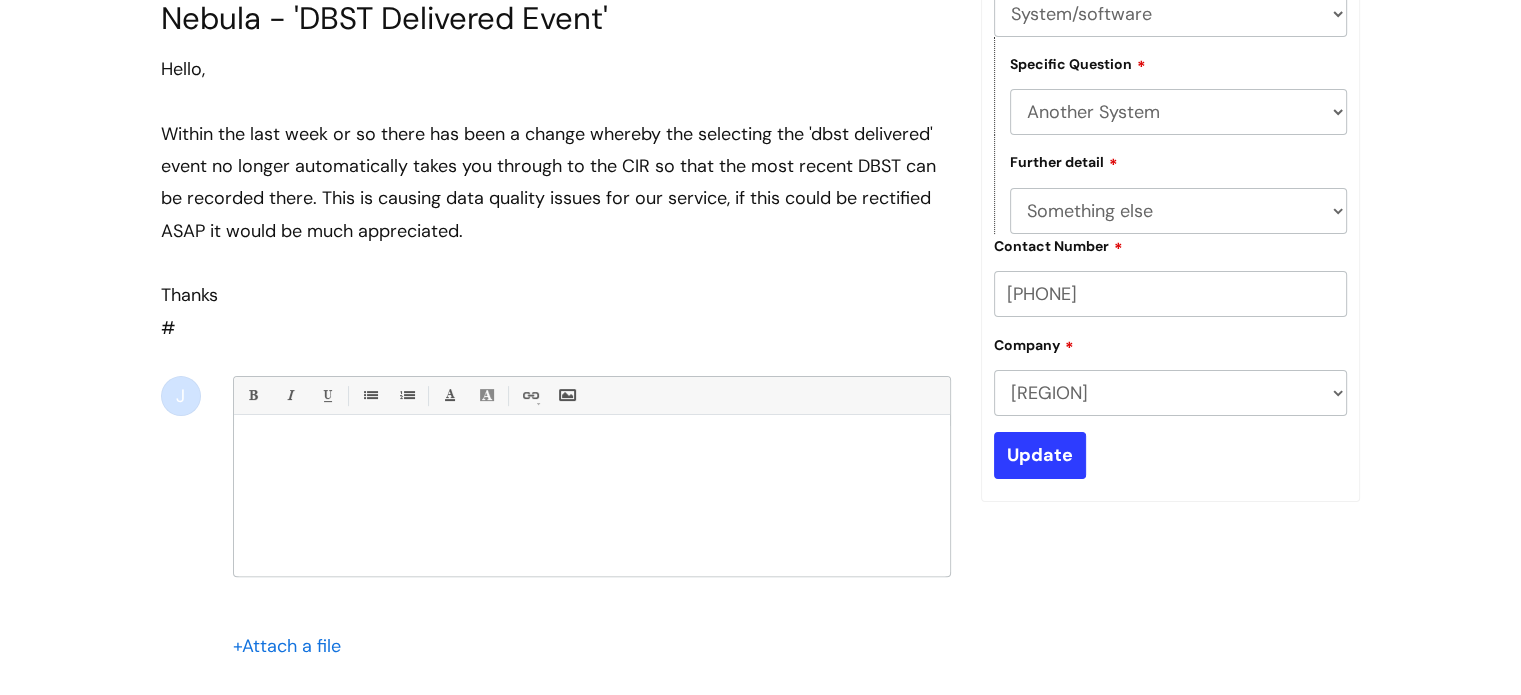 scroll, scrollTop: 128, scrollLeft: 0, axis: vertical 